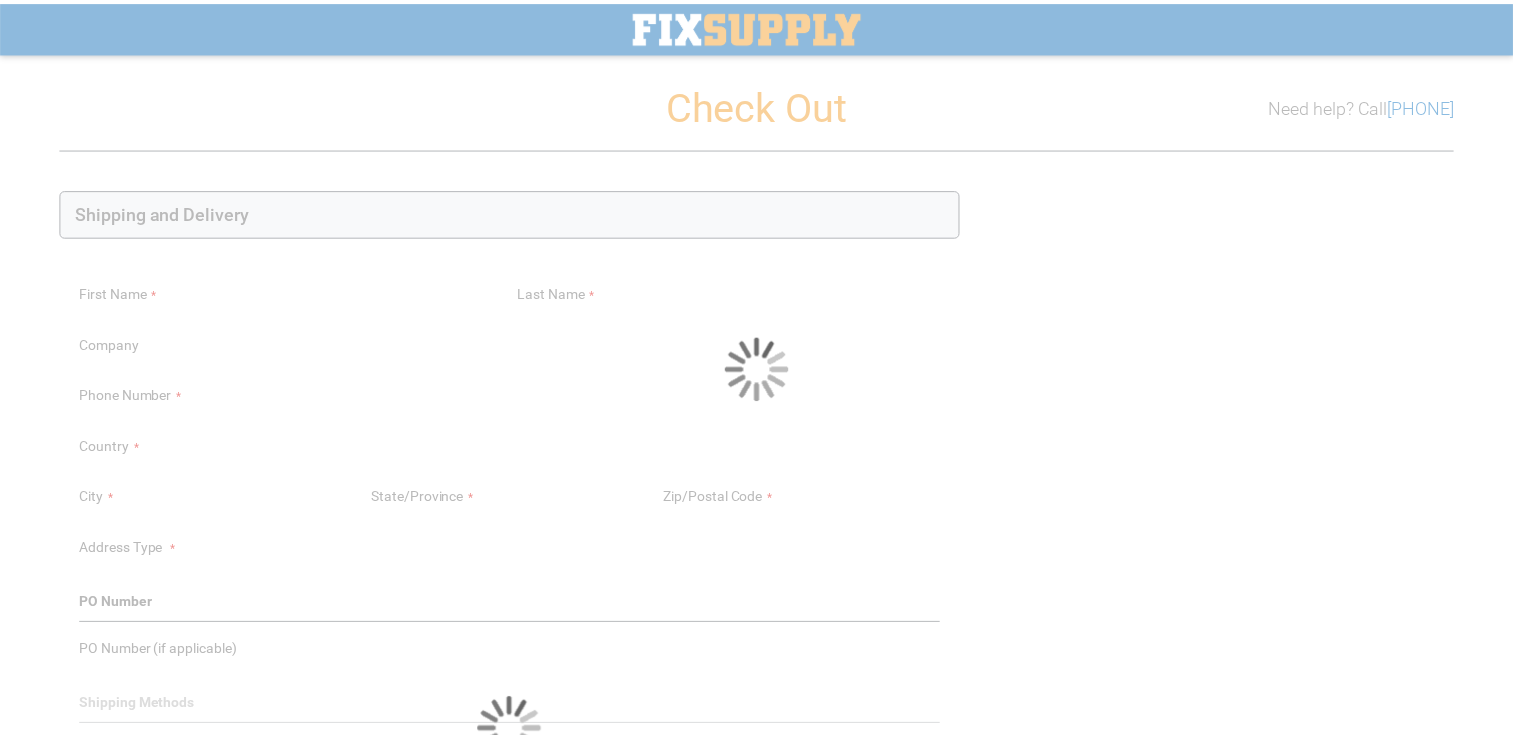 scroll, scrollTop: 268, scrollLeft: 0, axis: vertical 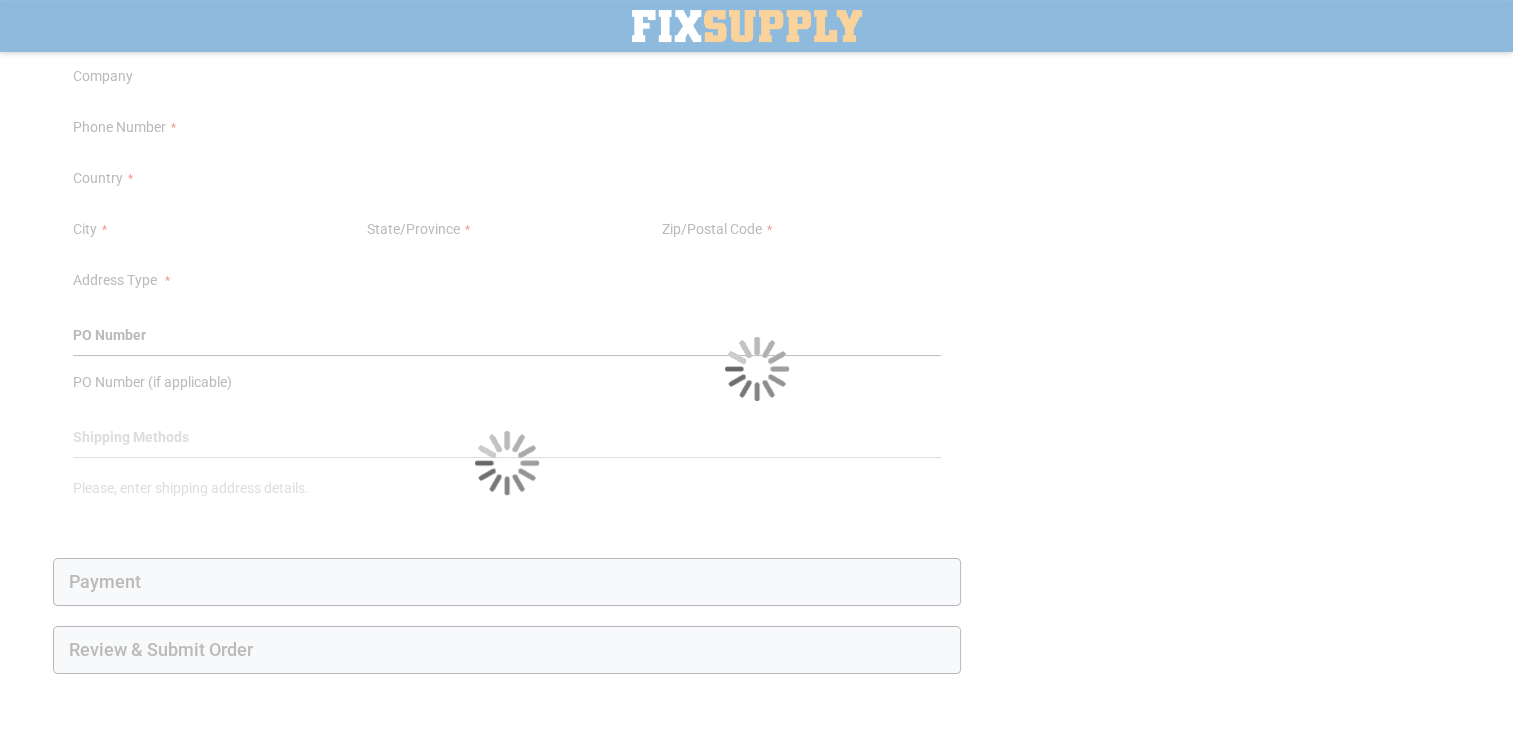 select on "**" 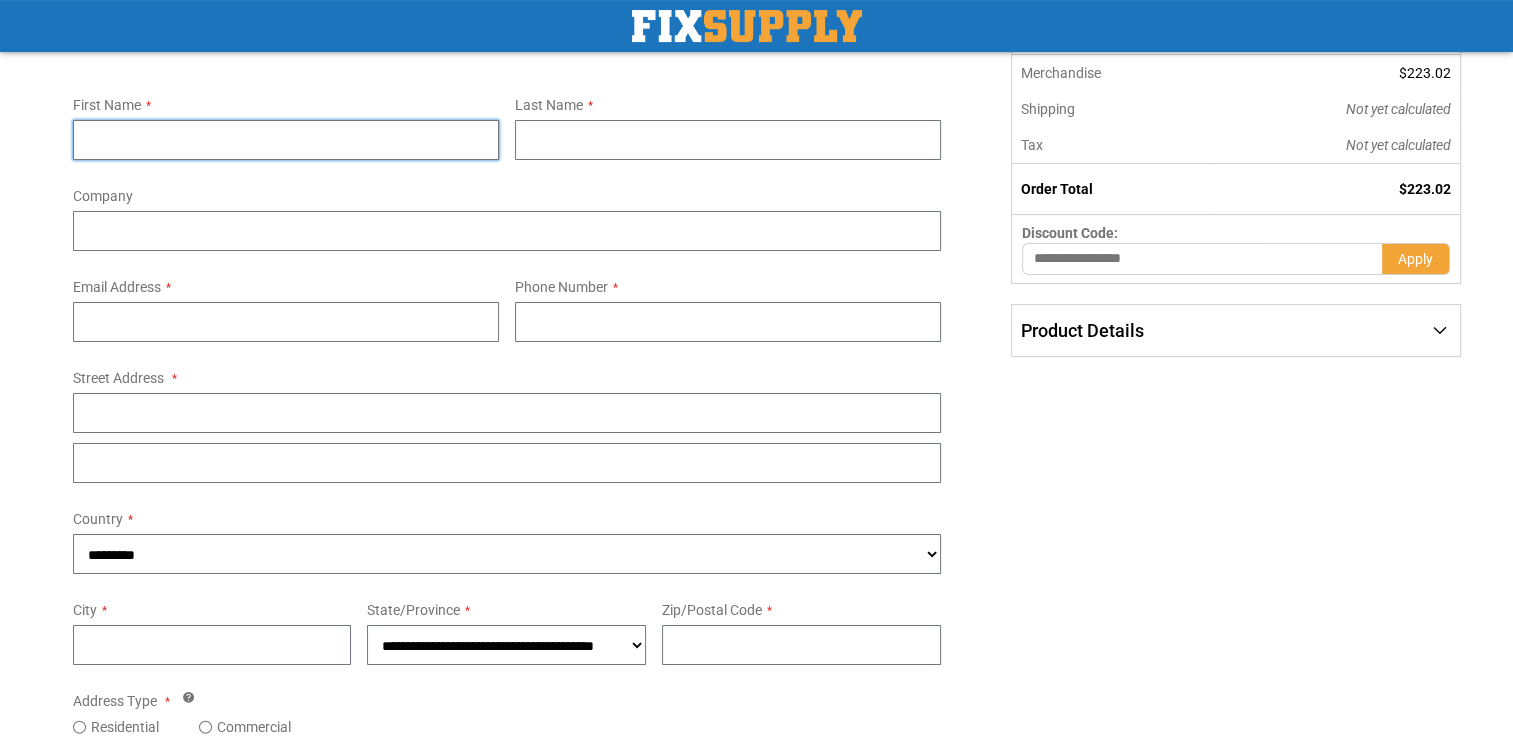 click on "First Name" at bounding box center (286, 140) 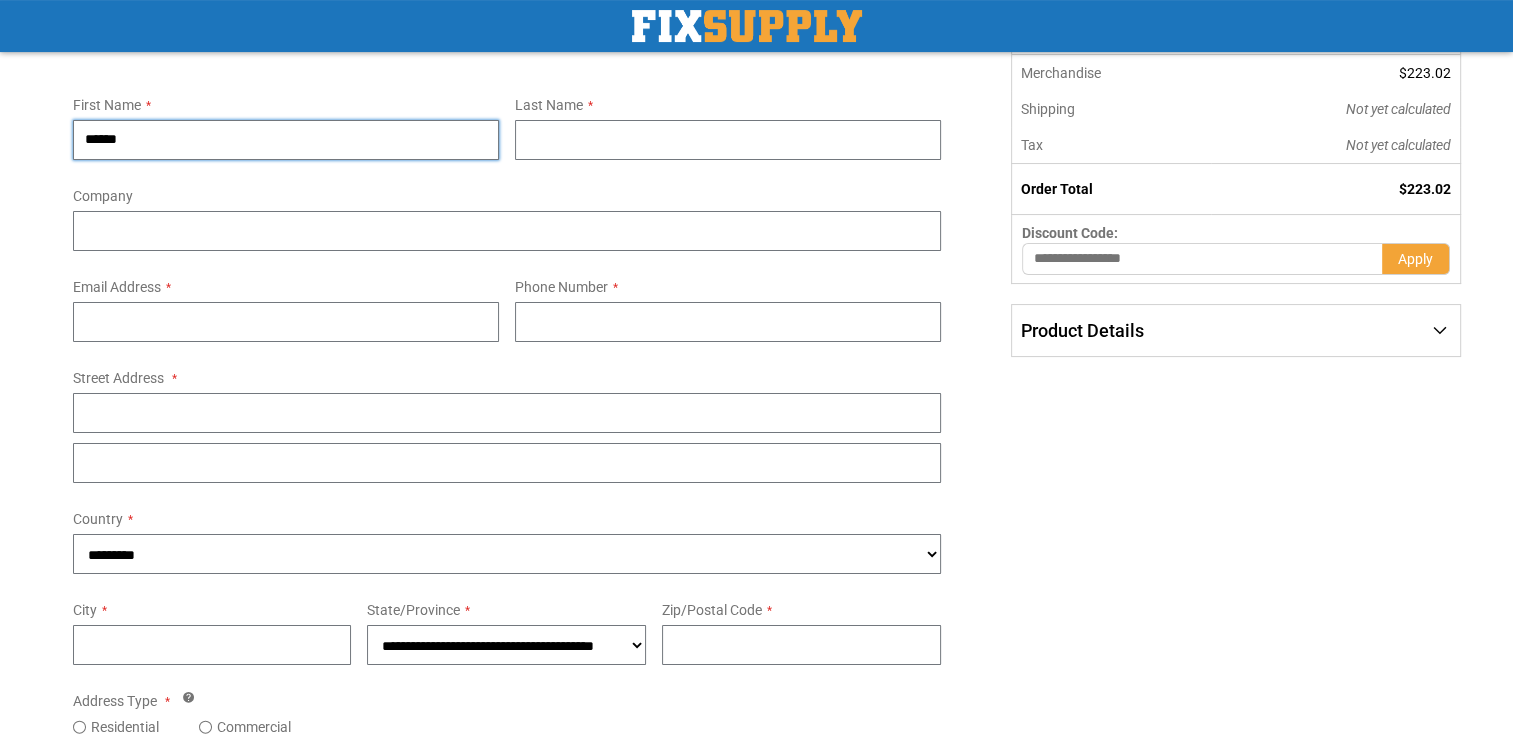 type on "******" 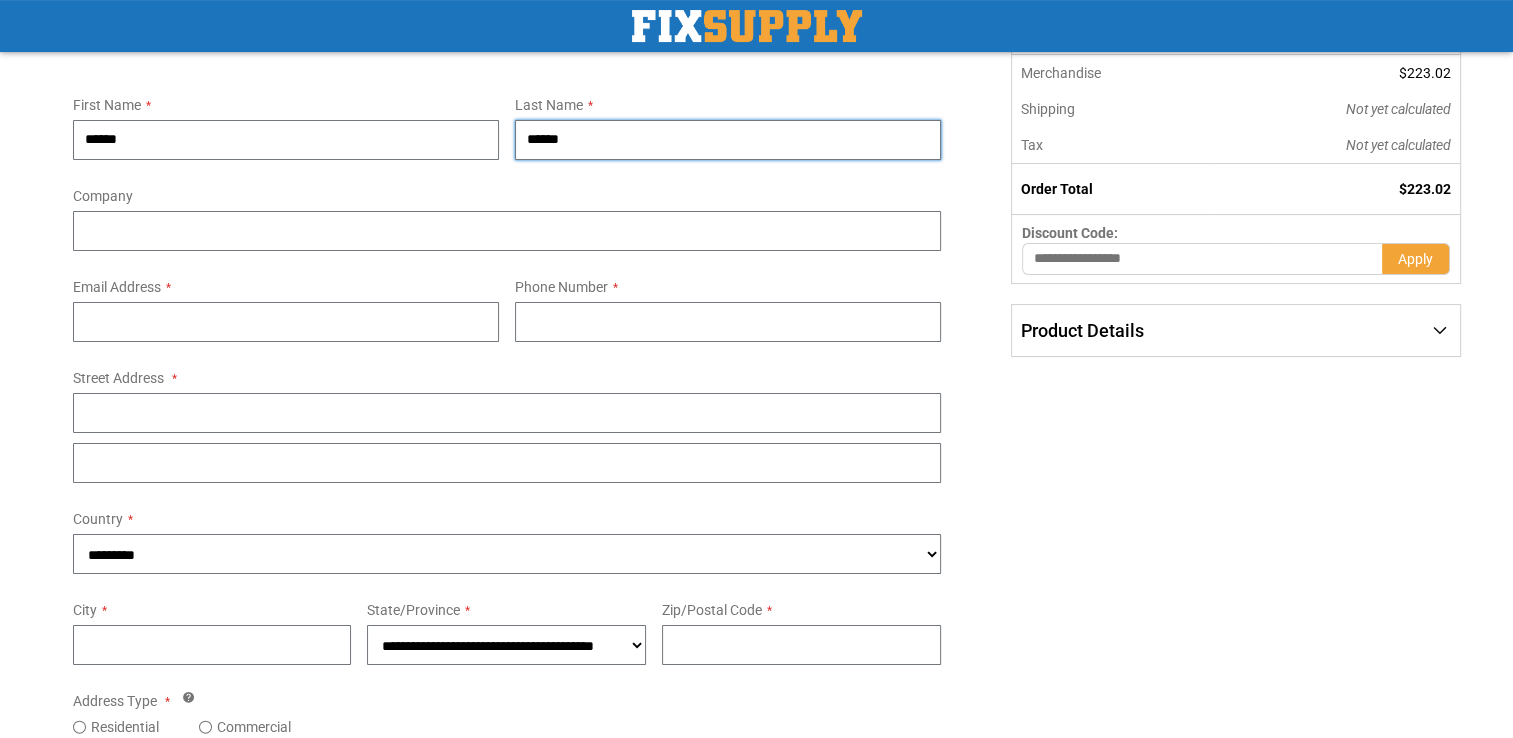 type on "**********" 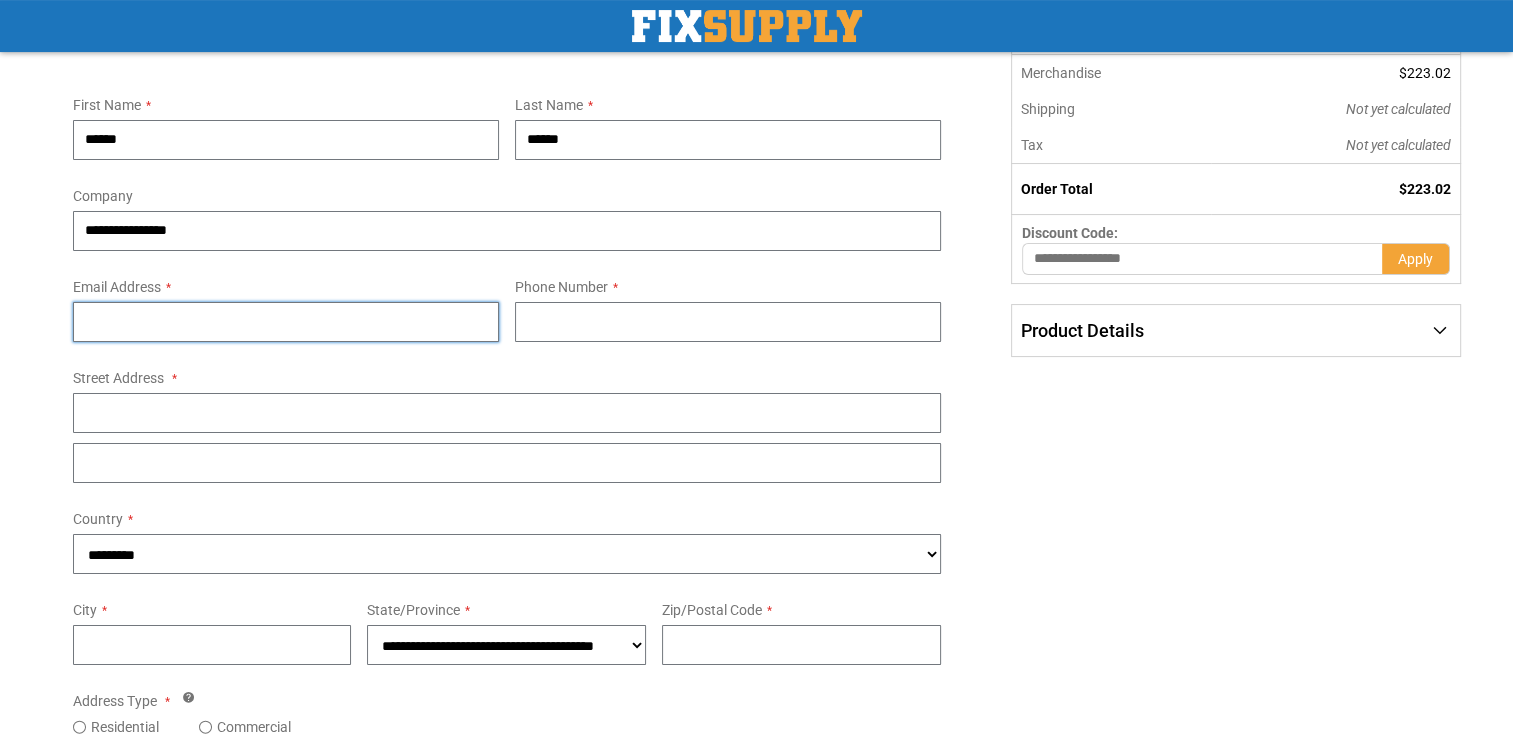 type on "**********" 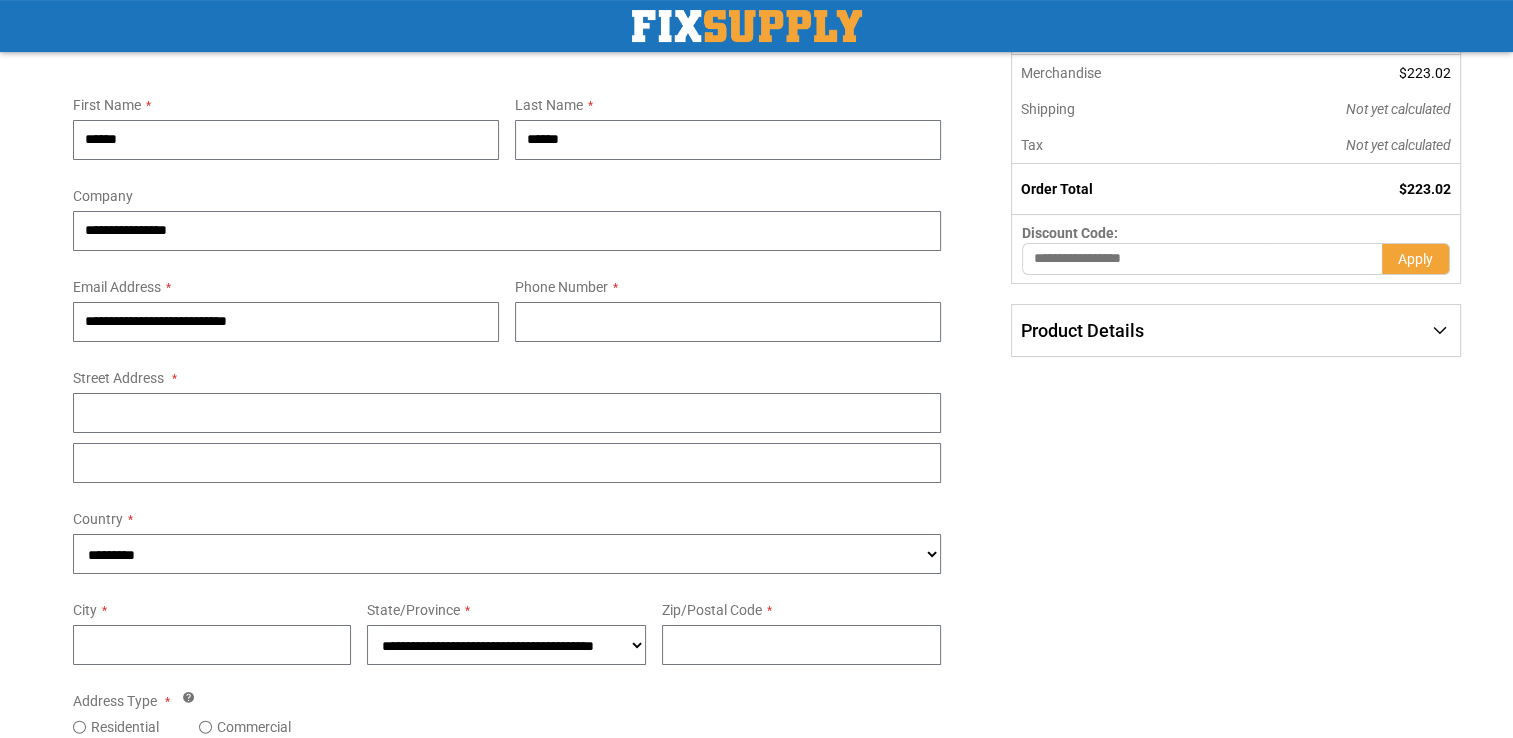 type on "**********" 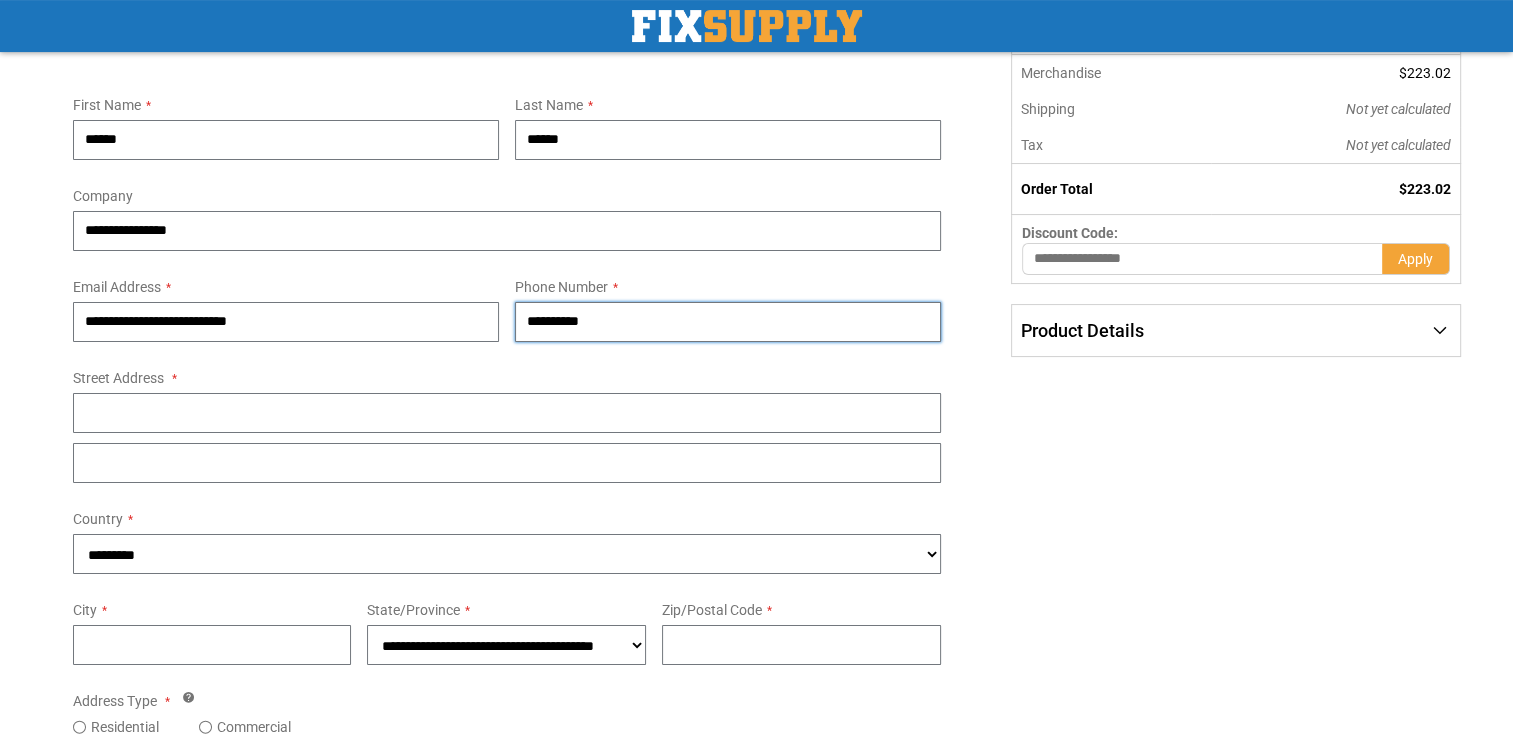 type on "**********" 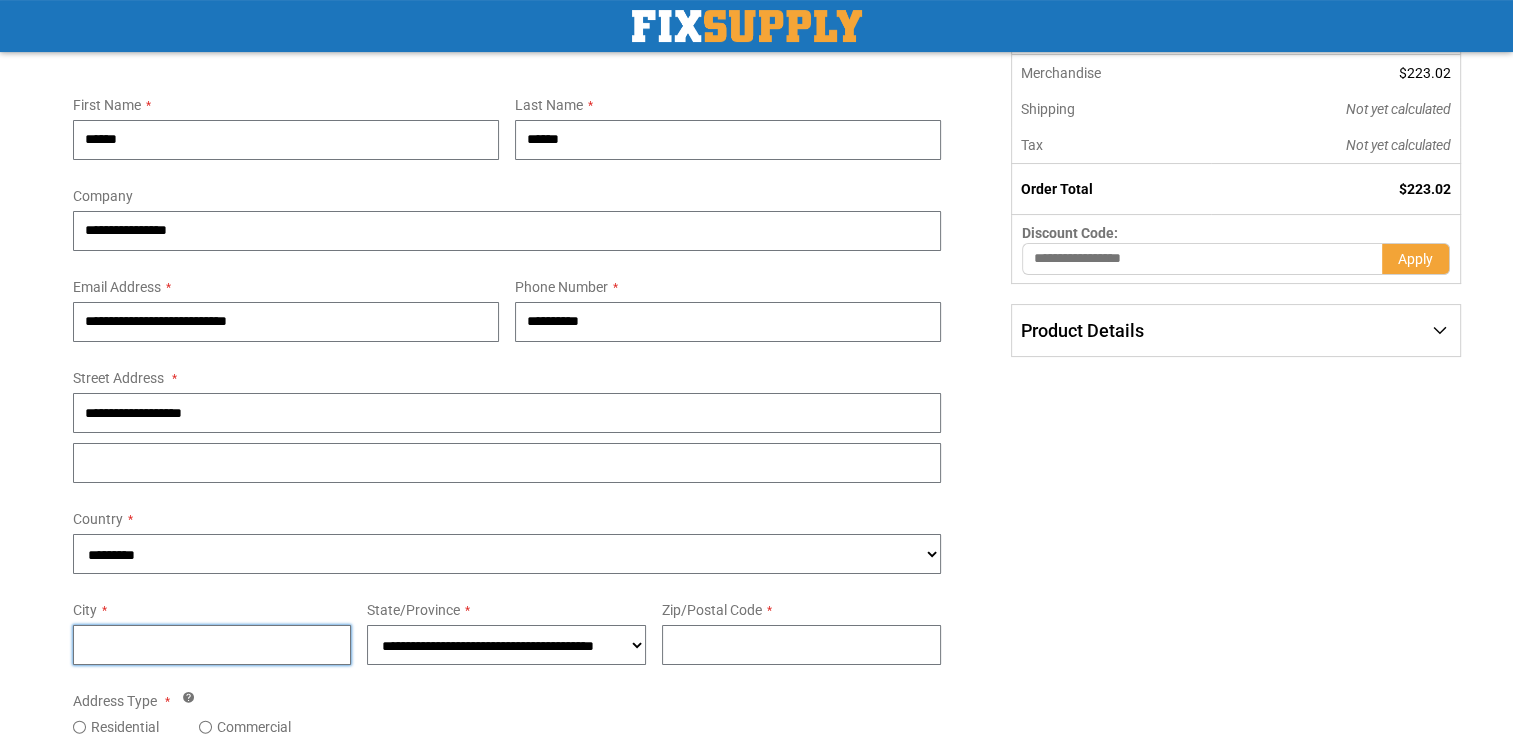 type on "********" 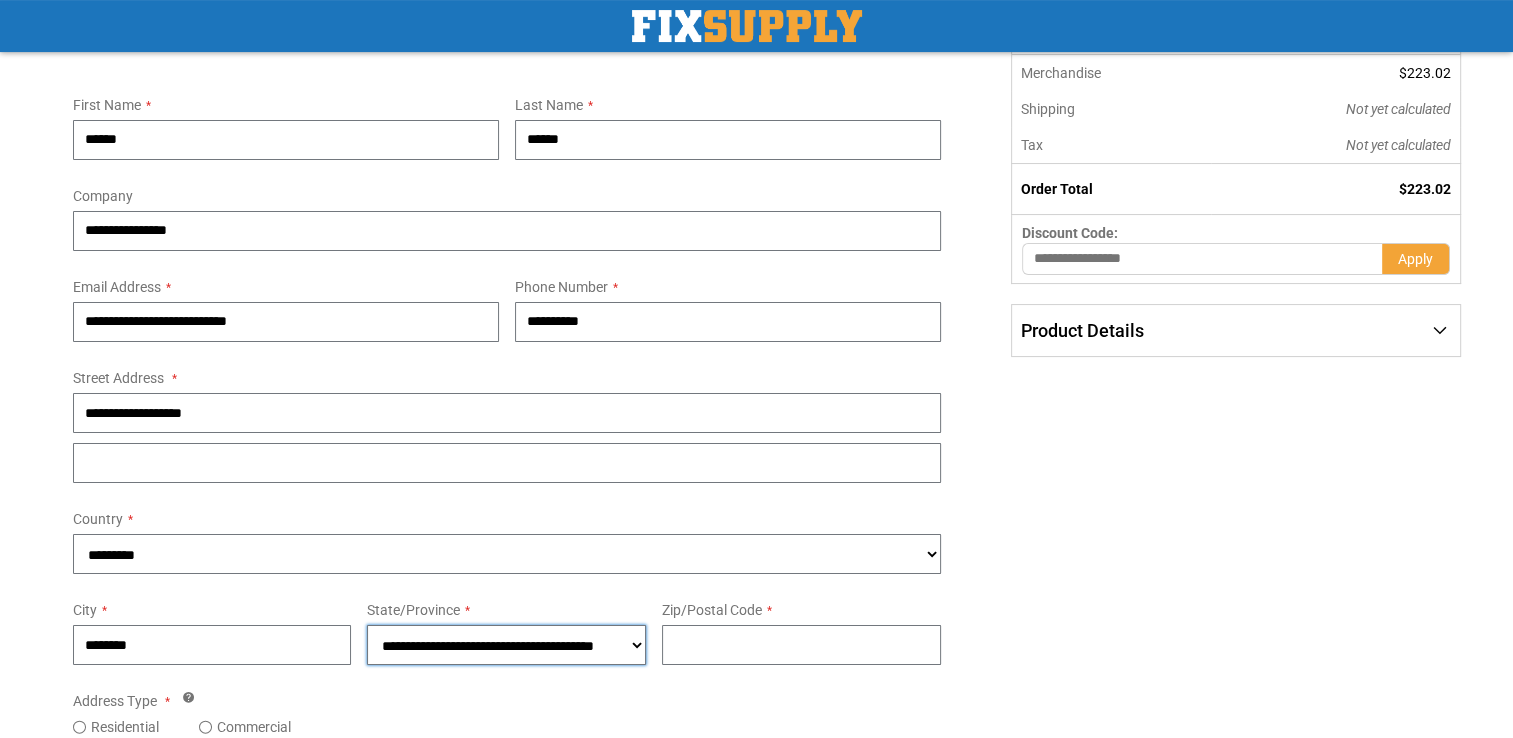 select on "**" 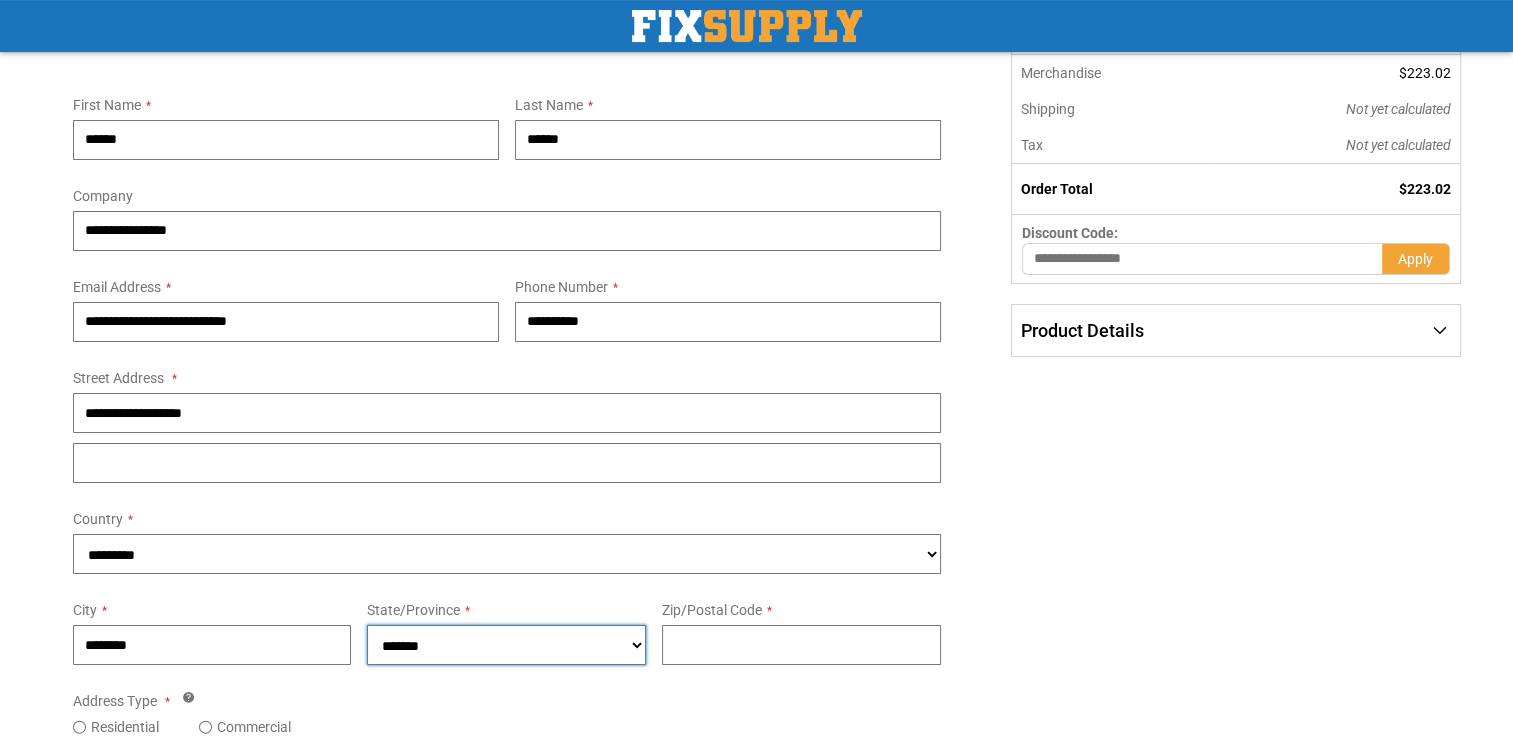 type on "*****" 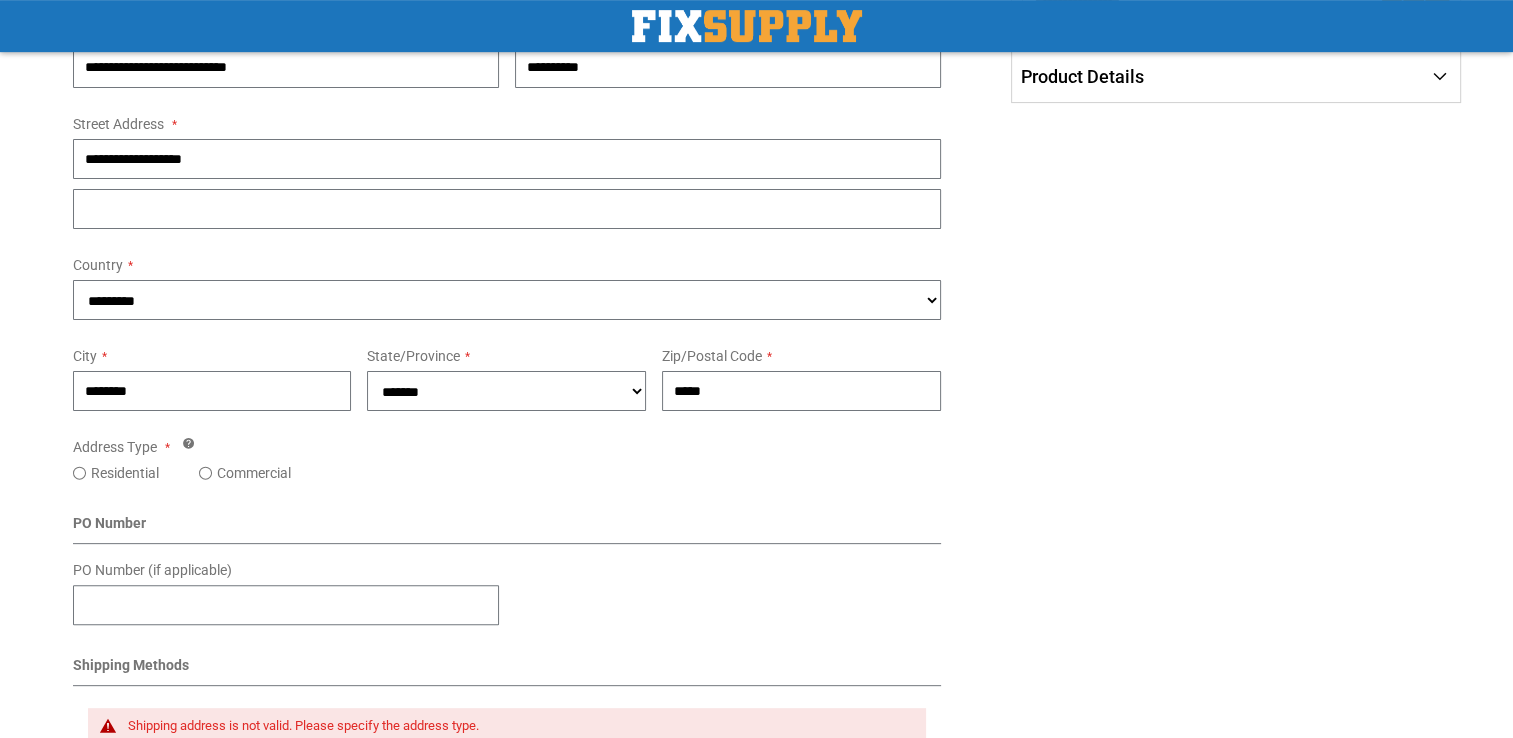 scroll, scrollTop: 568, scrollLeft: 0, axis: vertical 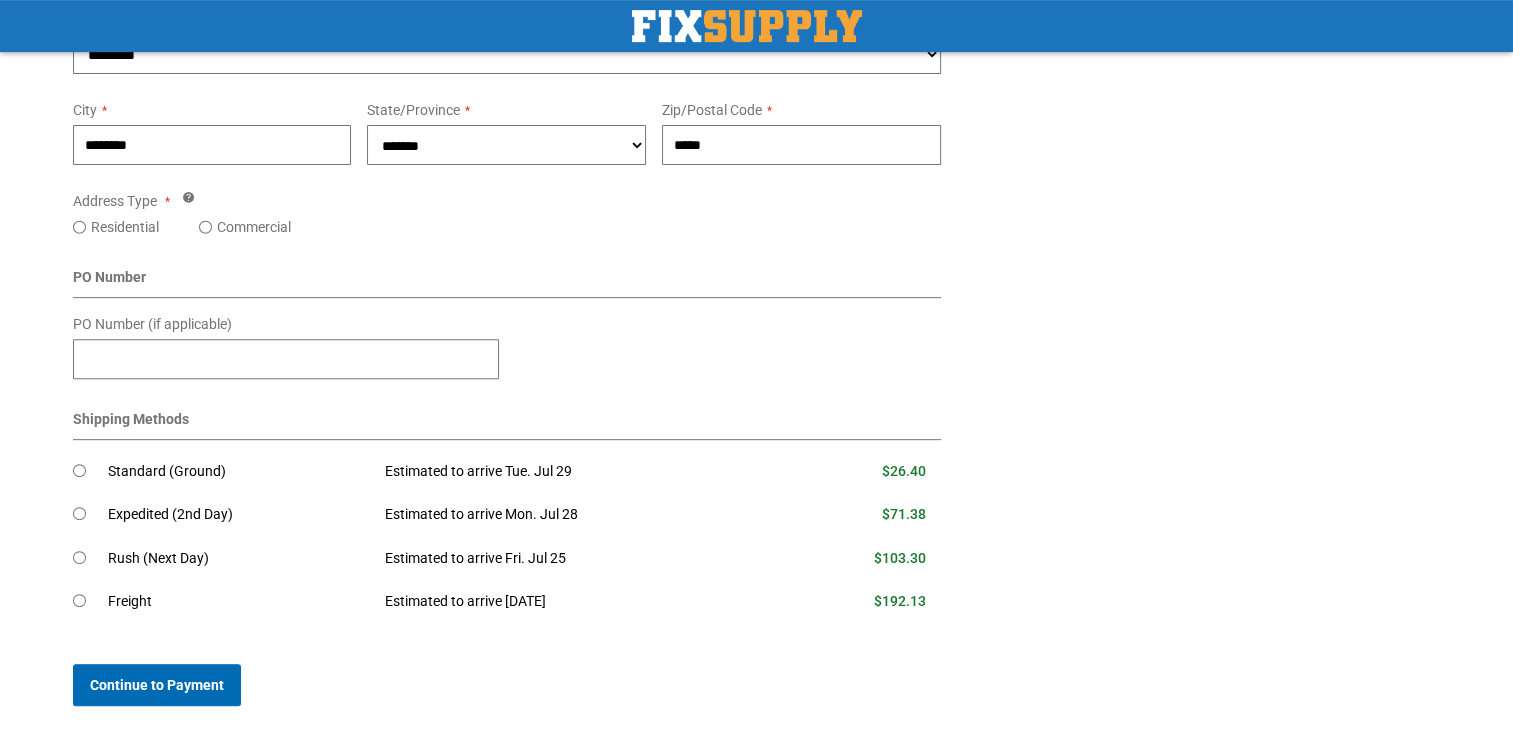 click on "Continue to Payment" at bounding box center [157, 685] 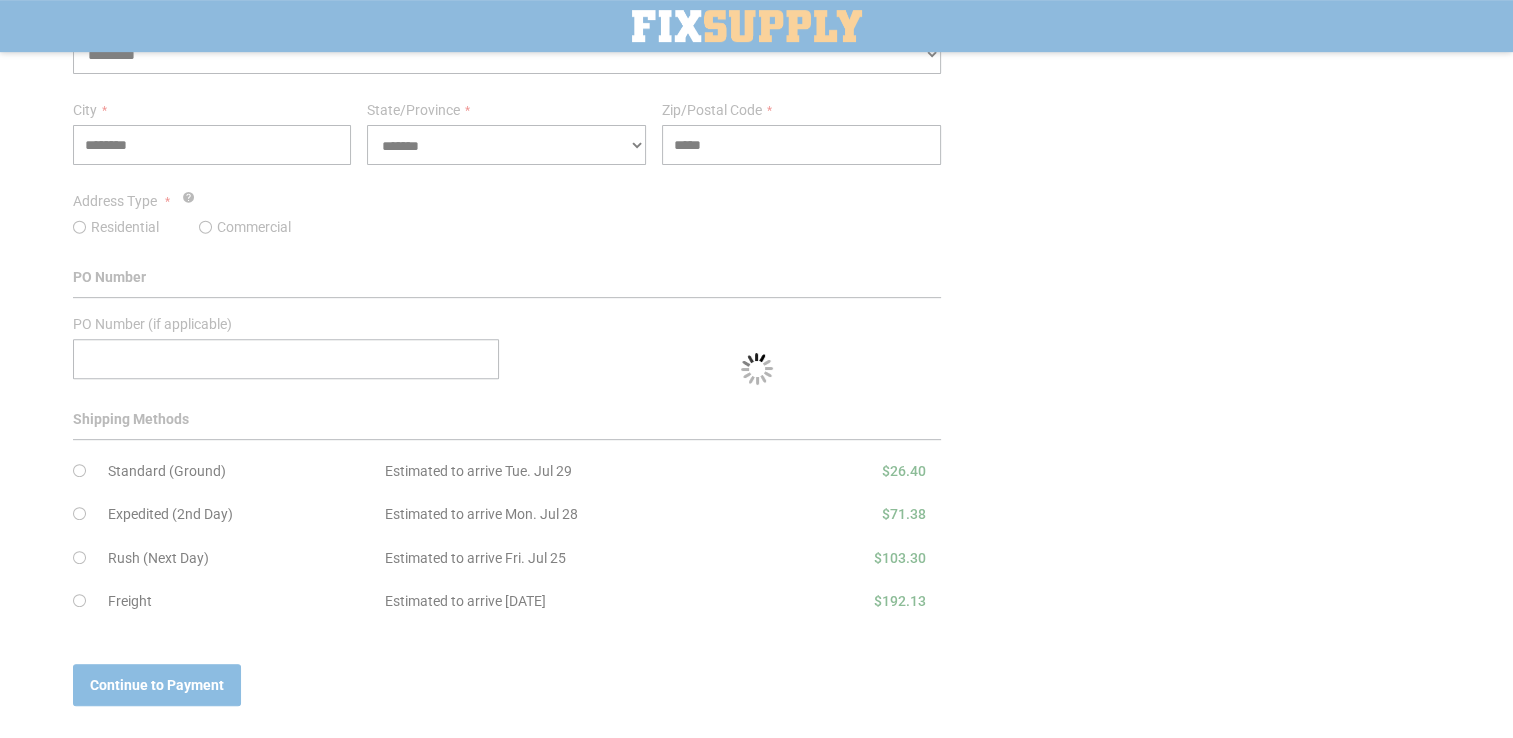 scroll, scrollTop: 0, scrollLeft: 0, axis: both 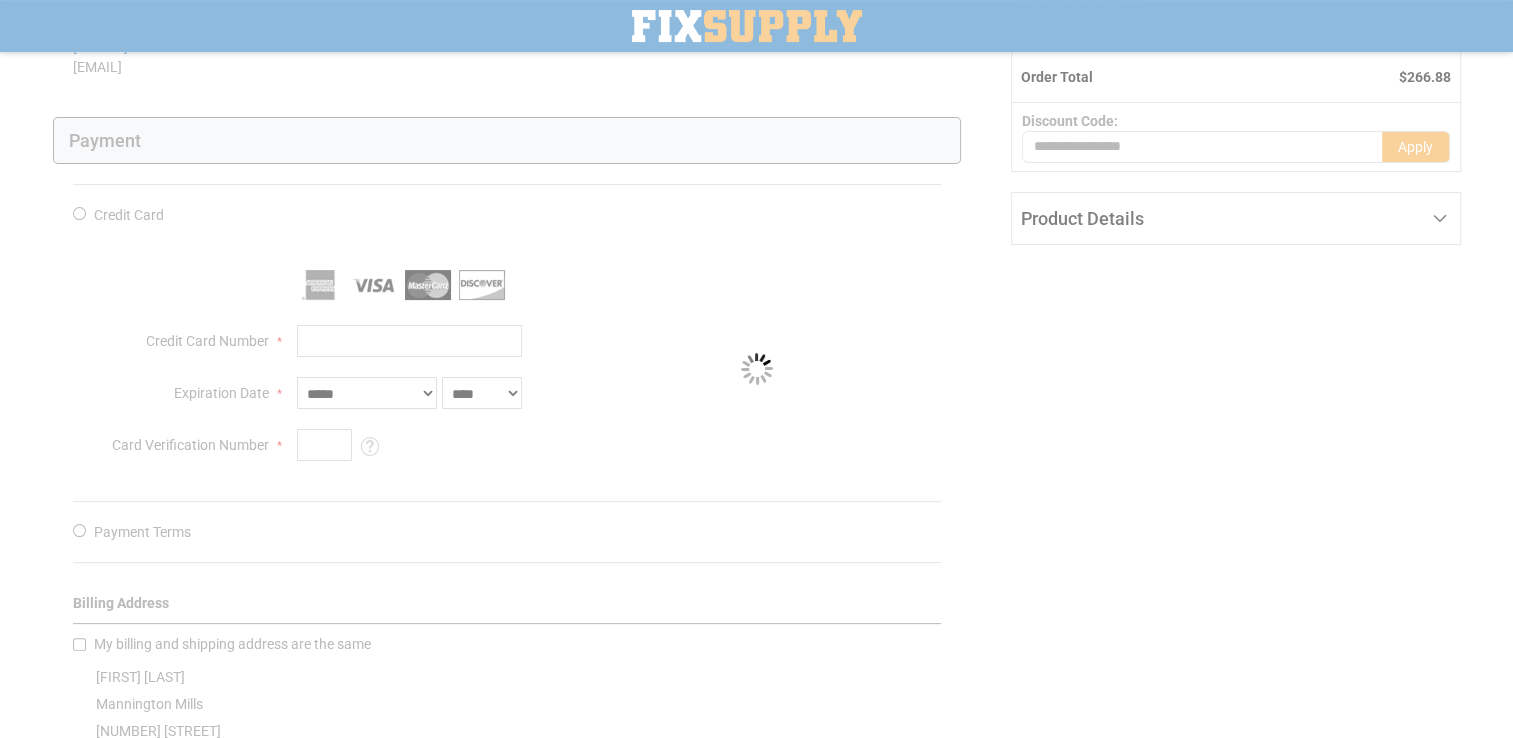 click on "Please wait..." at bounding box center (756, 369) 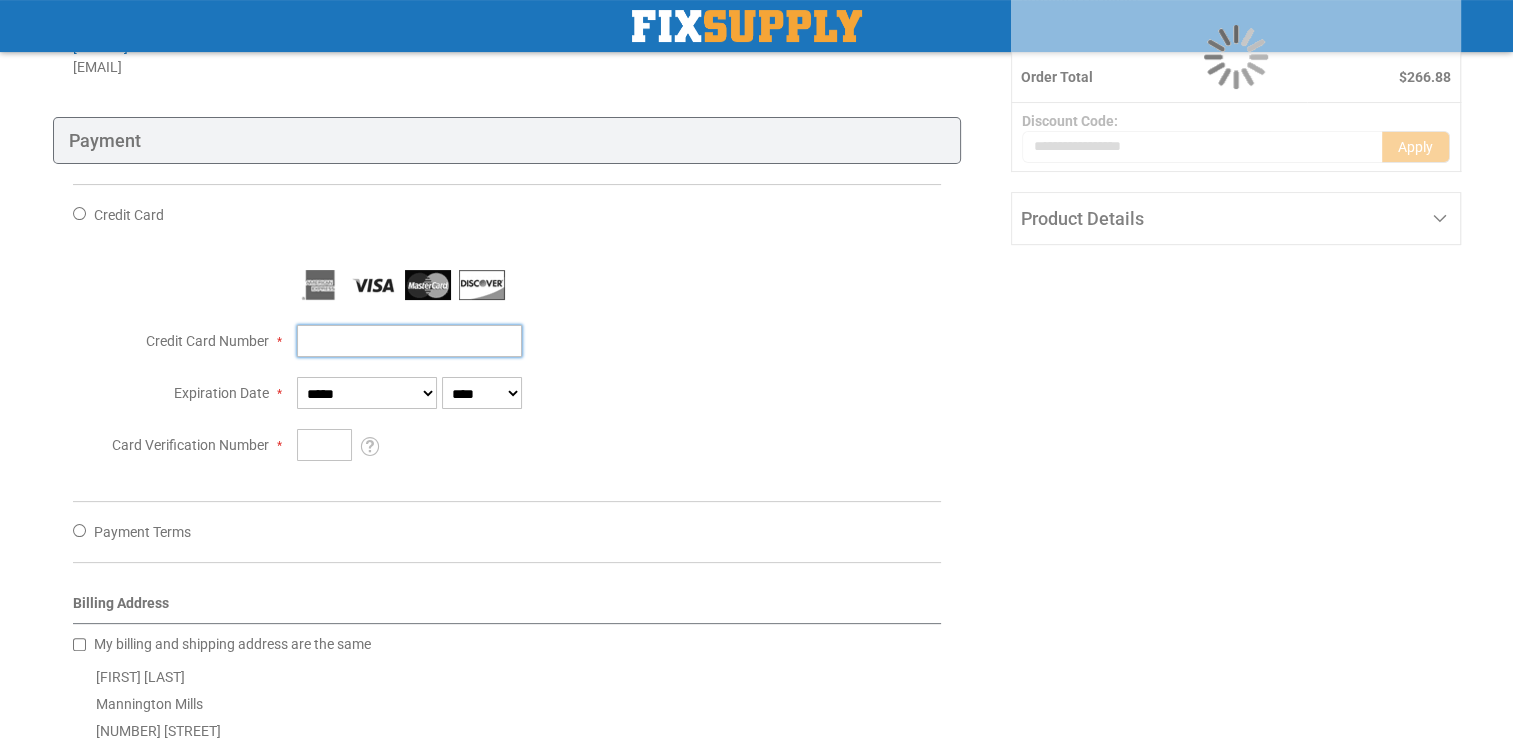 click on "Credit Card Number" at bounding box center (409, 341) 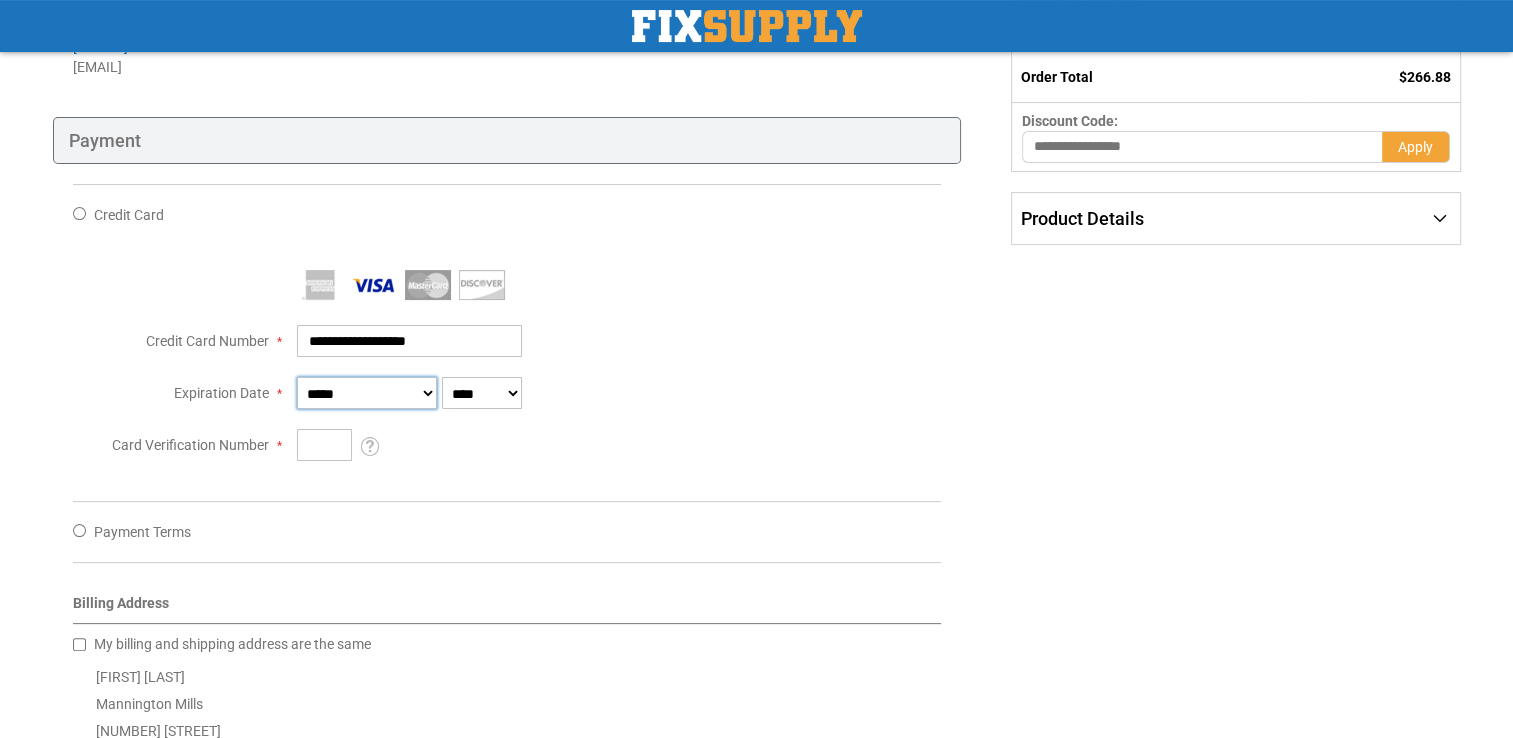 type on "**********" 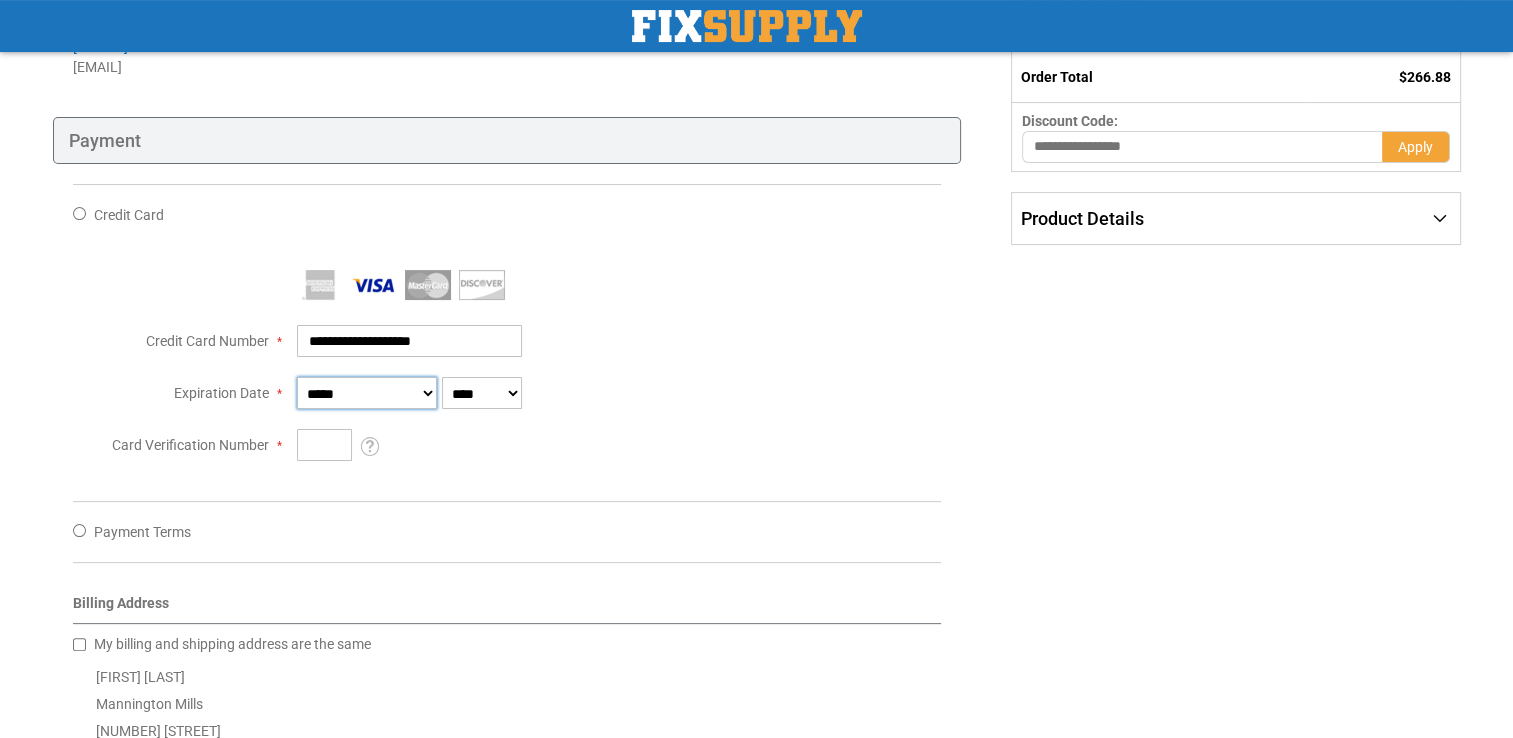 click on "**********" at bounding box center (367, 393) 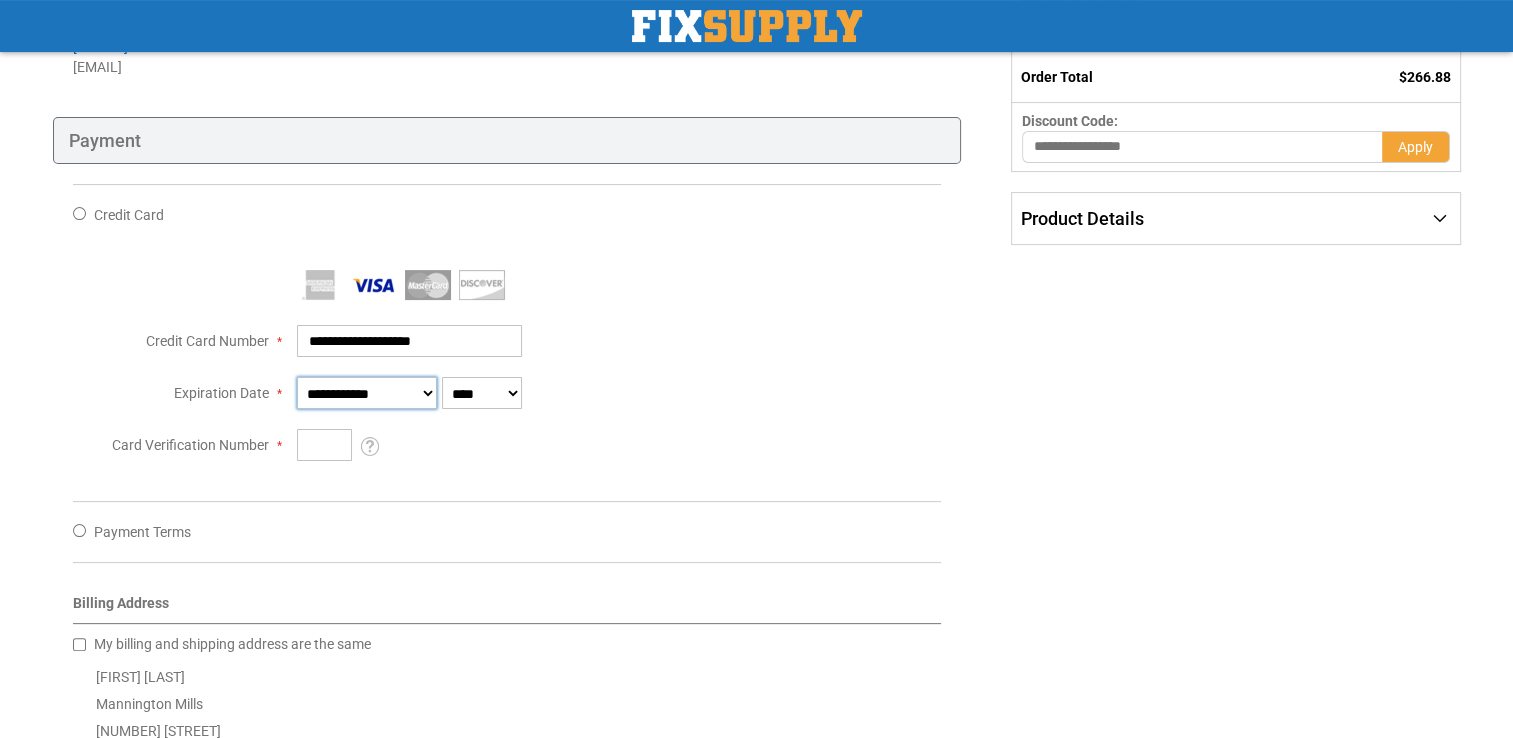 click on "**********" at bounding box center (367, 393) 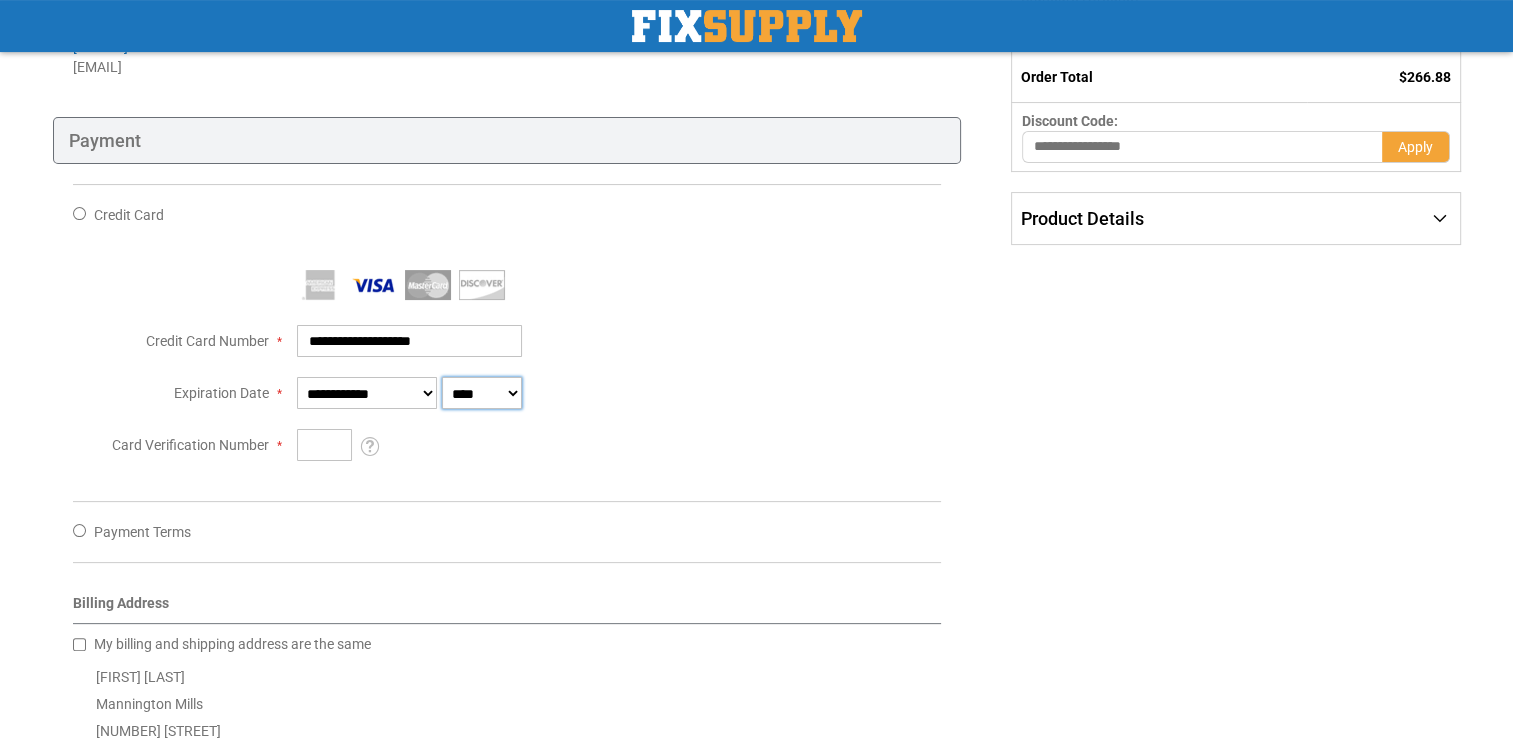 click on "**** **** **** **** **** **** **** **** **** **** **** ****" at bounding box center [482, 393] 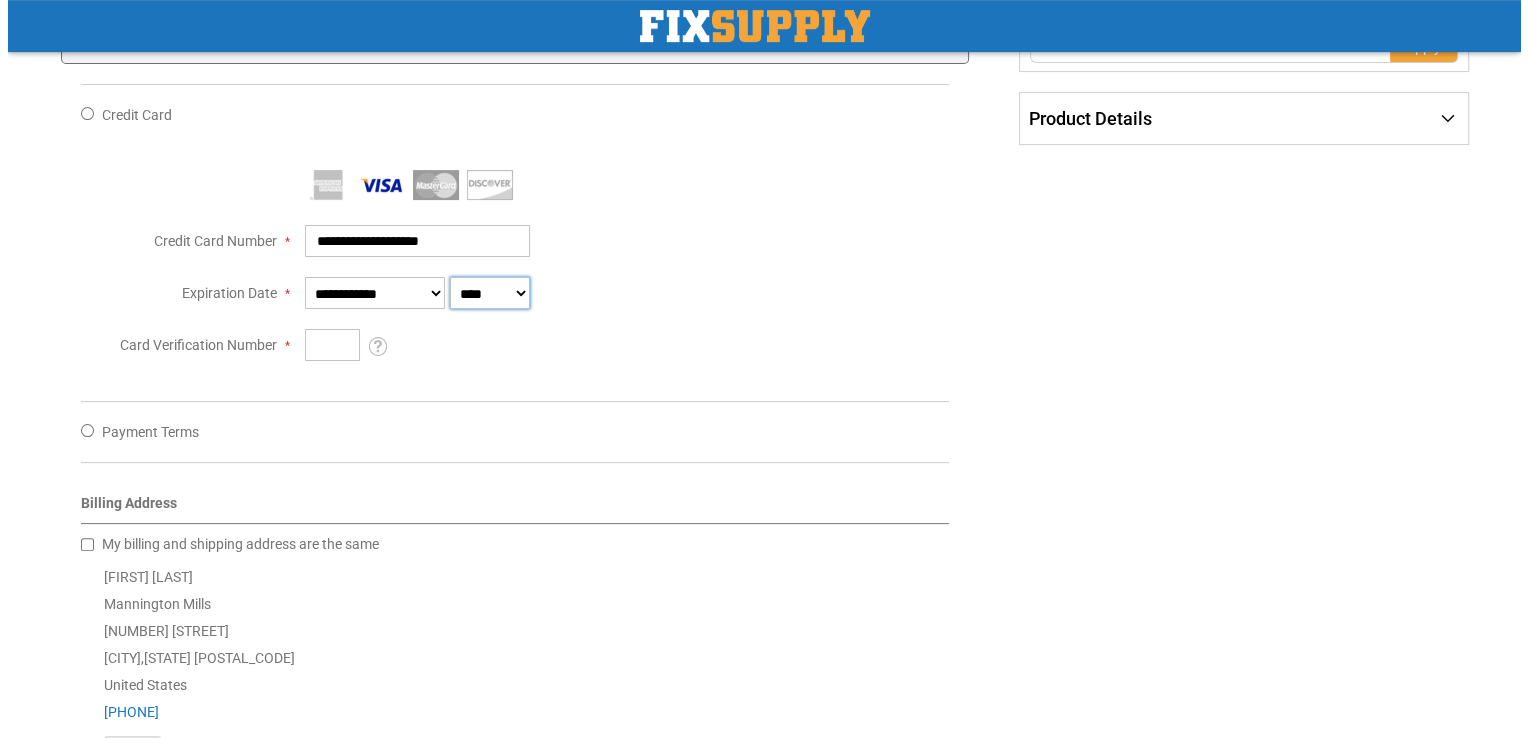 scroll, scrollTop: 600, scrollLeft: 0, axis: vertical 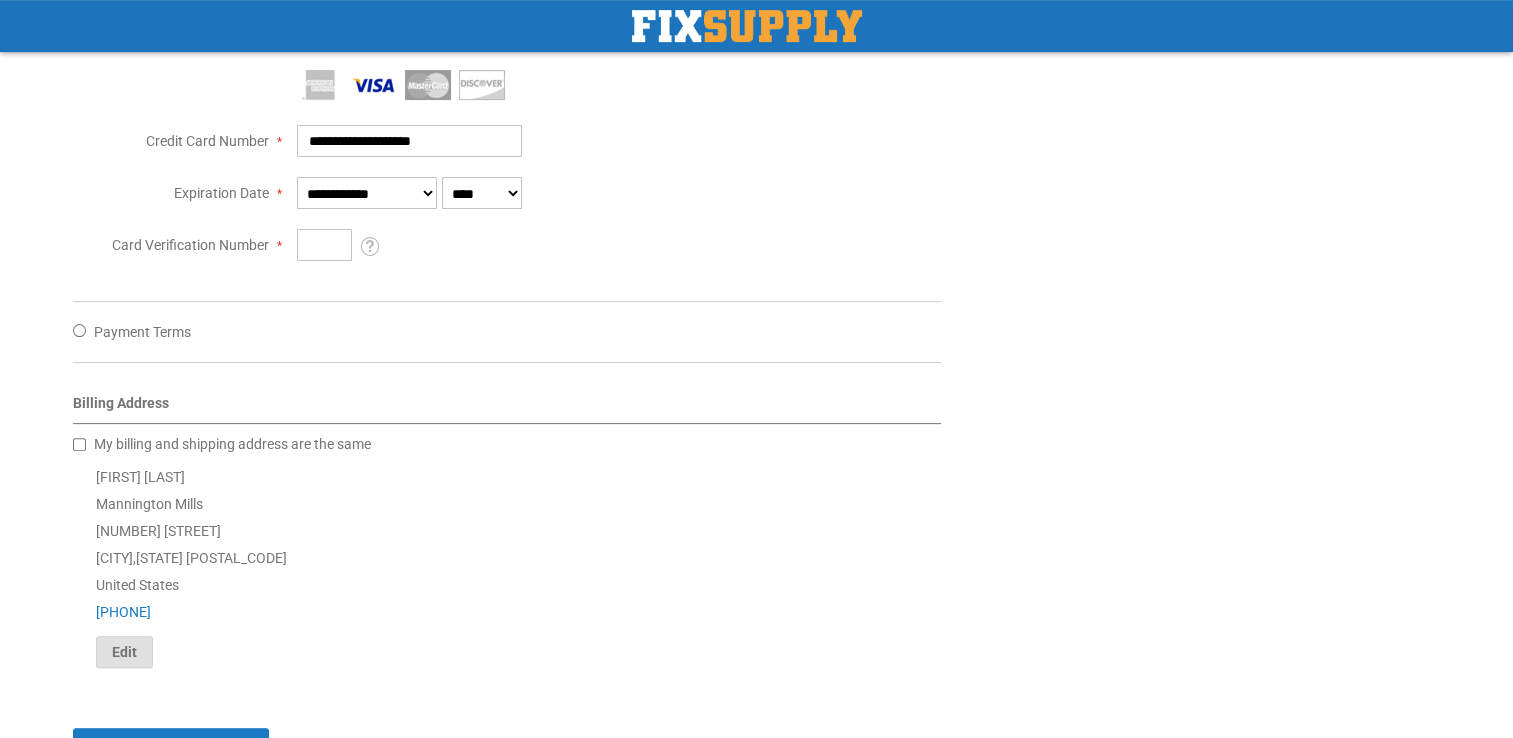 click on "Edit" at bounding box center [124, 652] 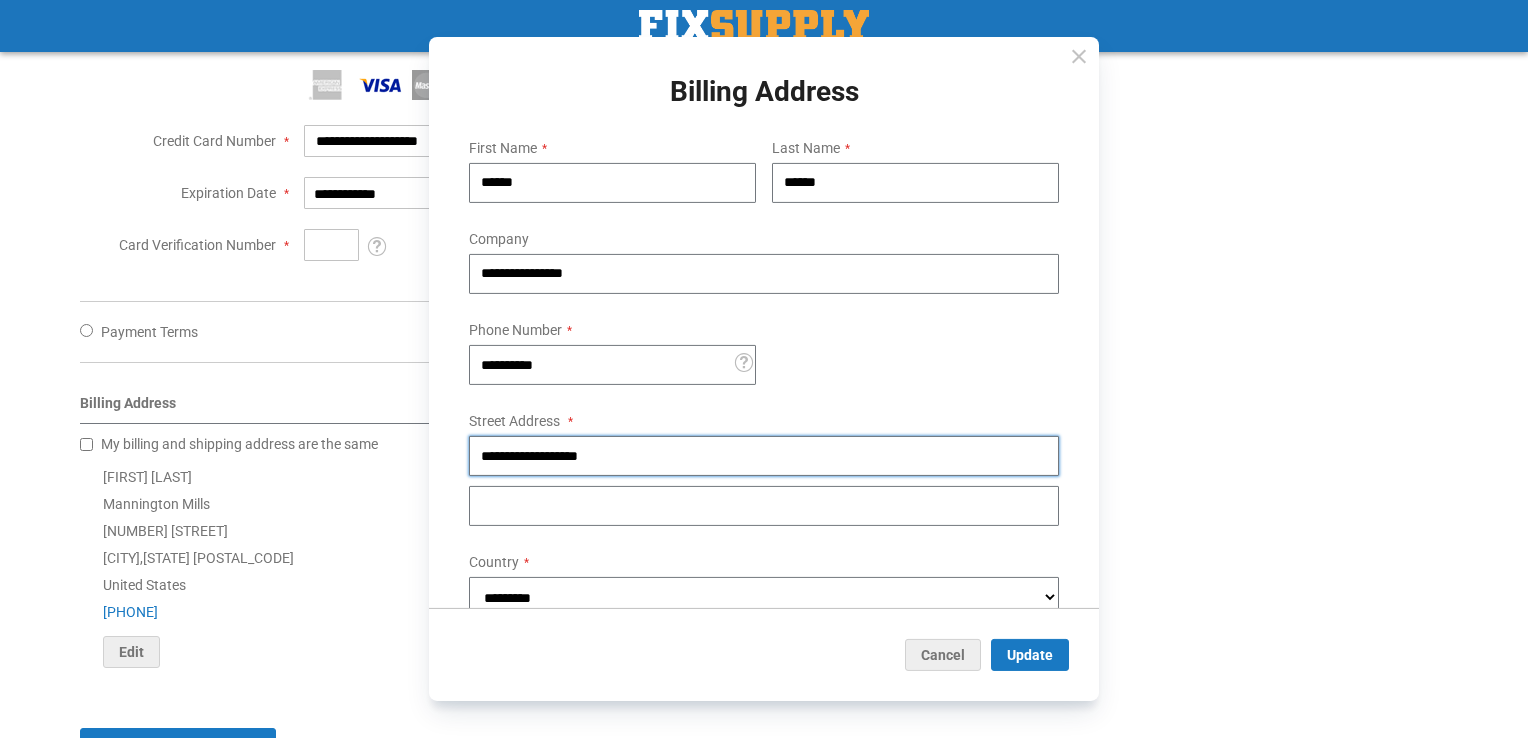 click on "**********" at bounding box center [764, 456] 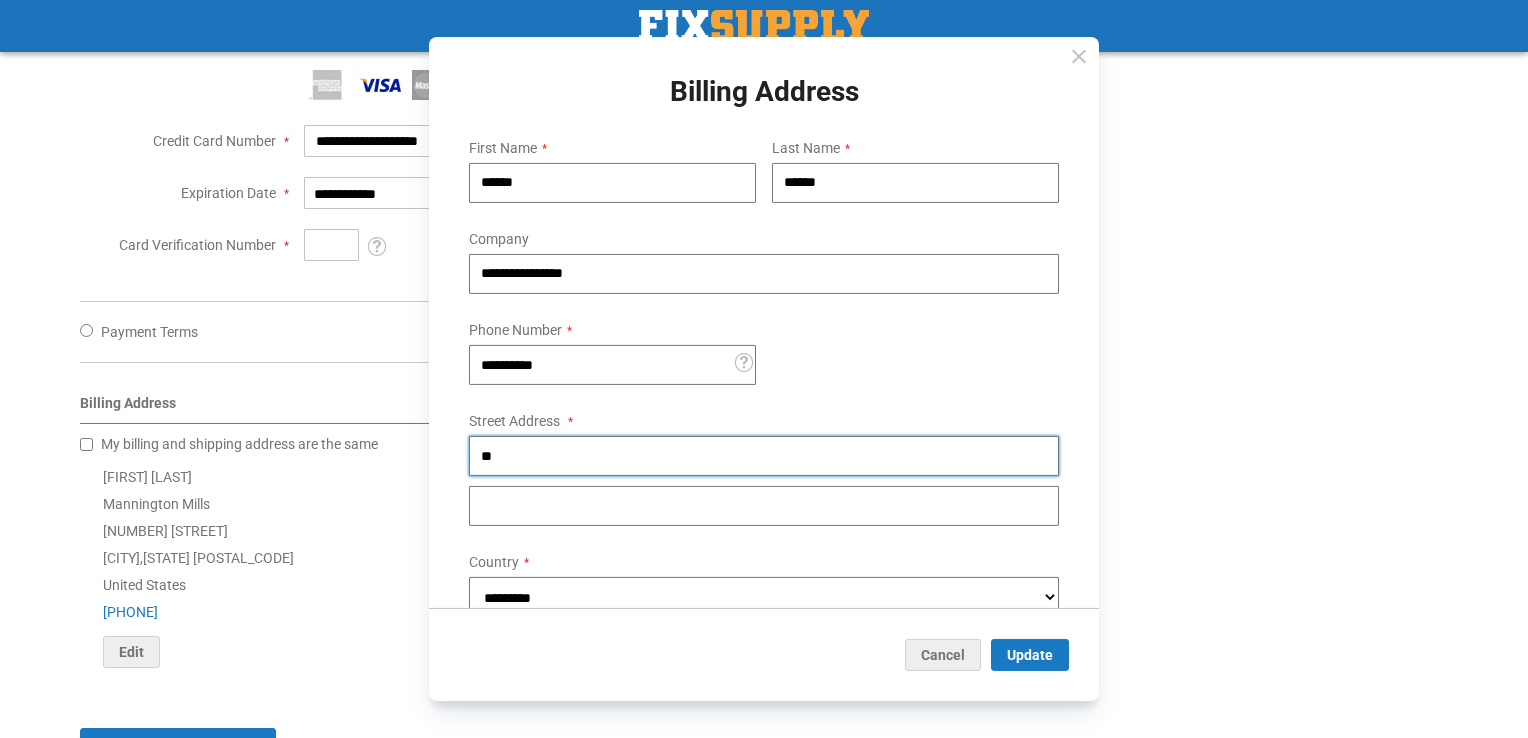 type on "*" 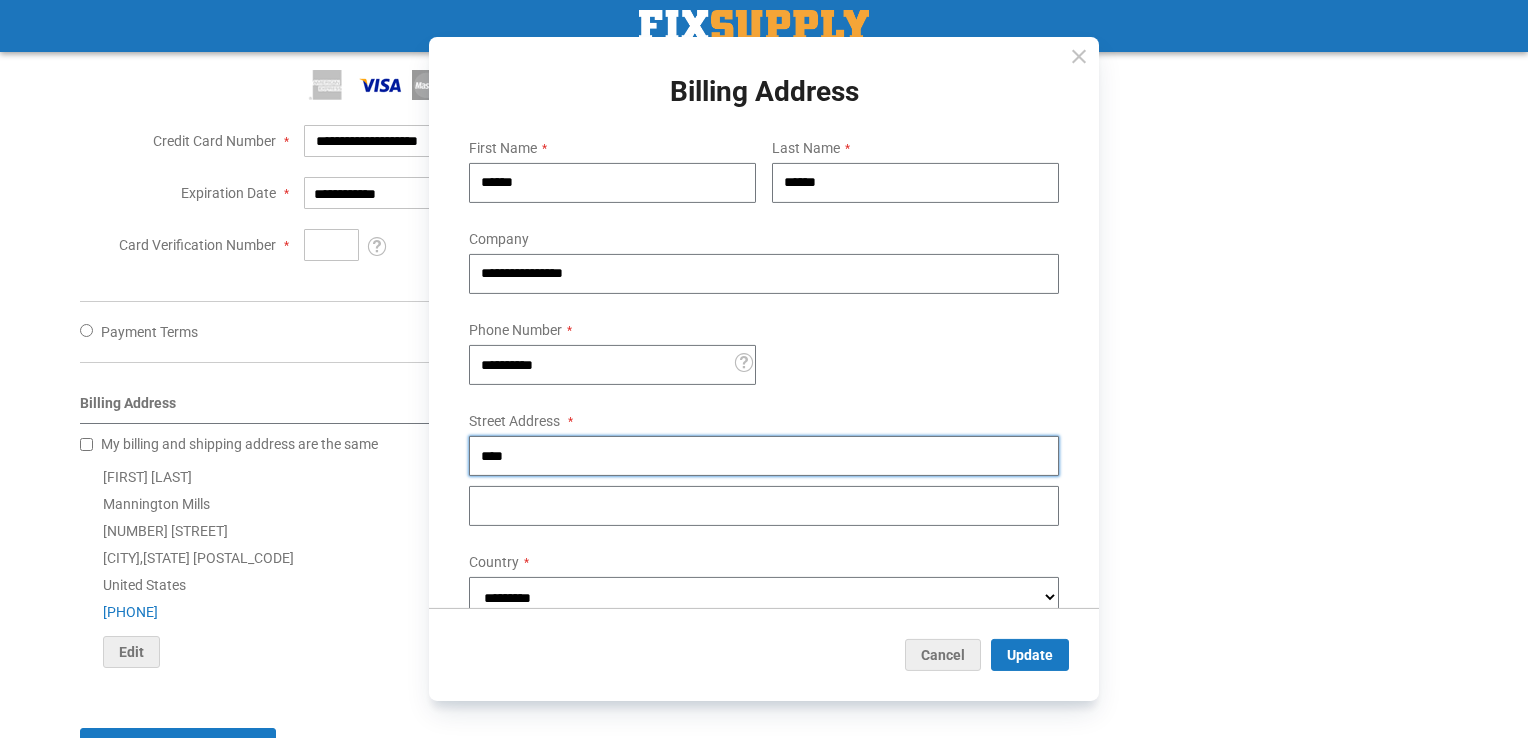 type on "**********" 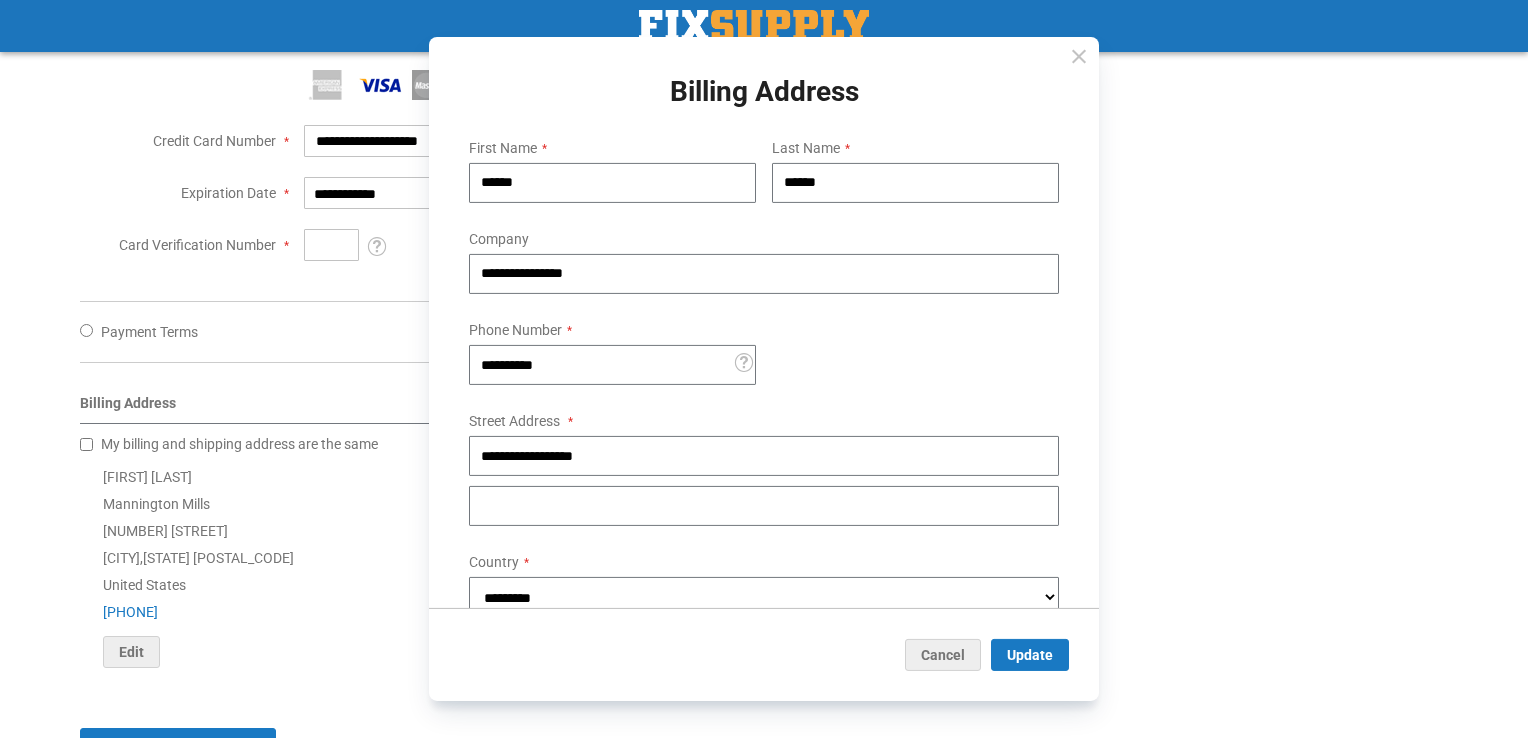 select on "**" 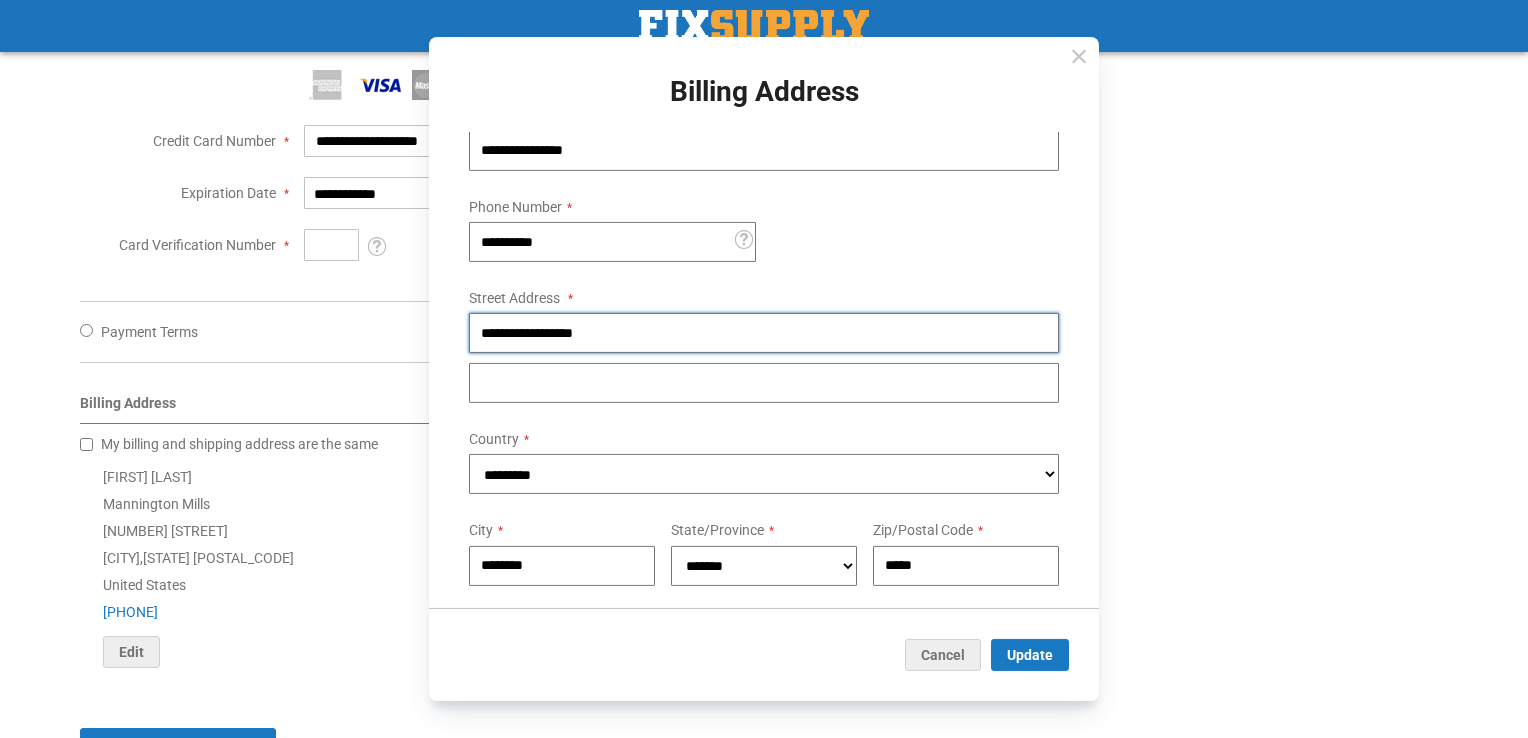scroll, scrollTop: 160, scrollLeft: 0, axis: vertical 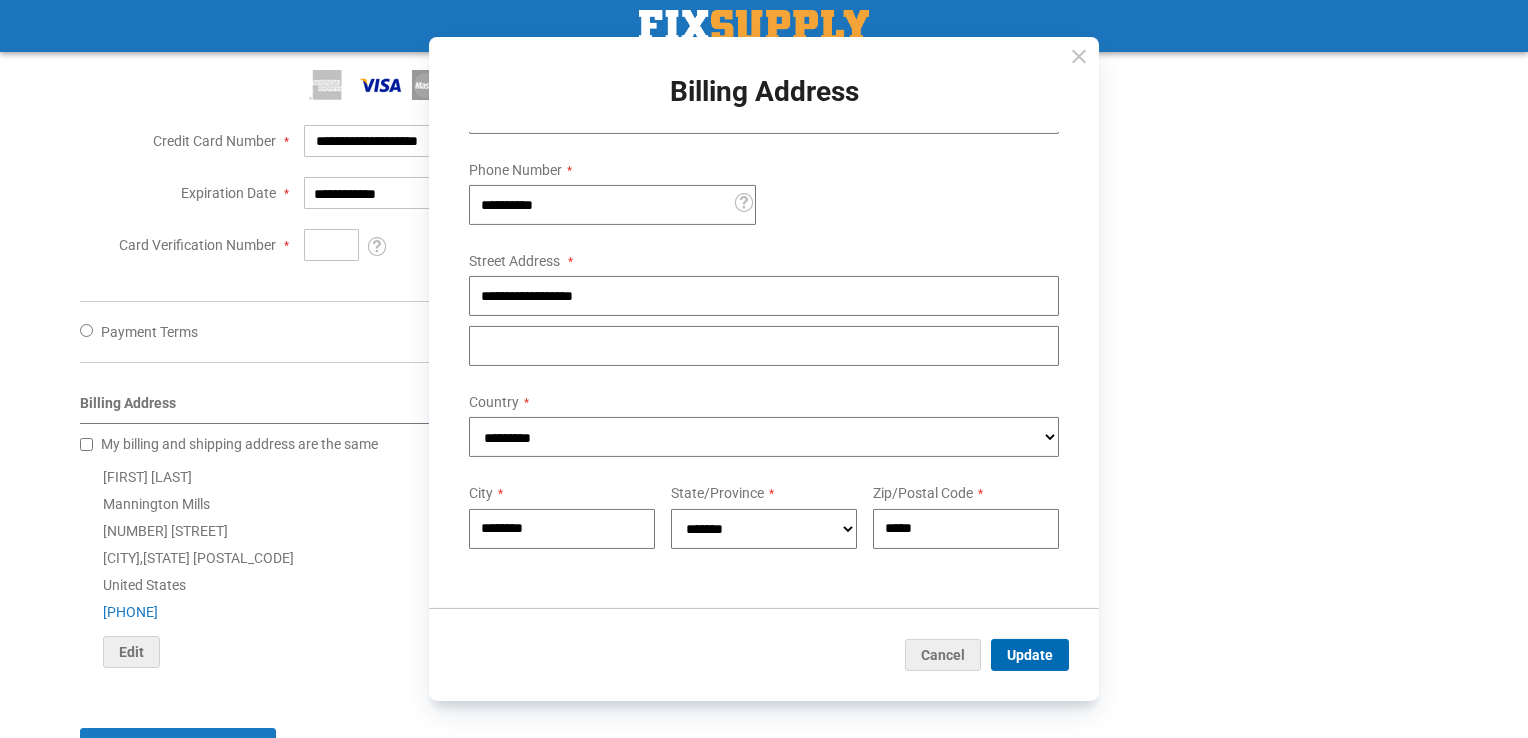 click on "Update" at bounding box center (1030, 655) 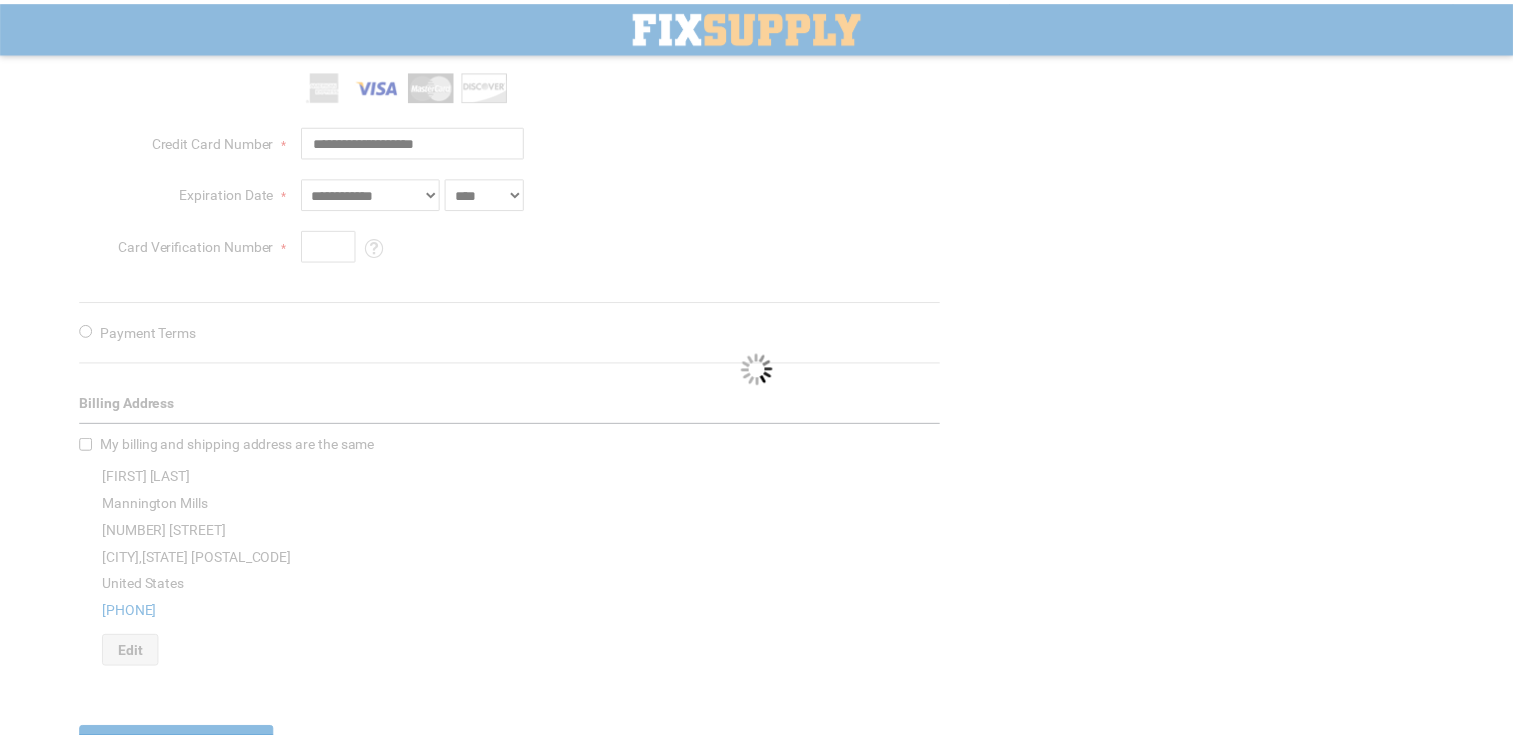 scroll, scrollTop: 0, scrollLeft: 0, axis: both 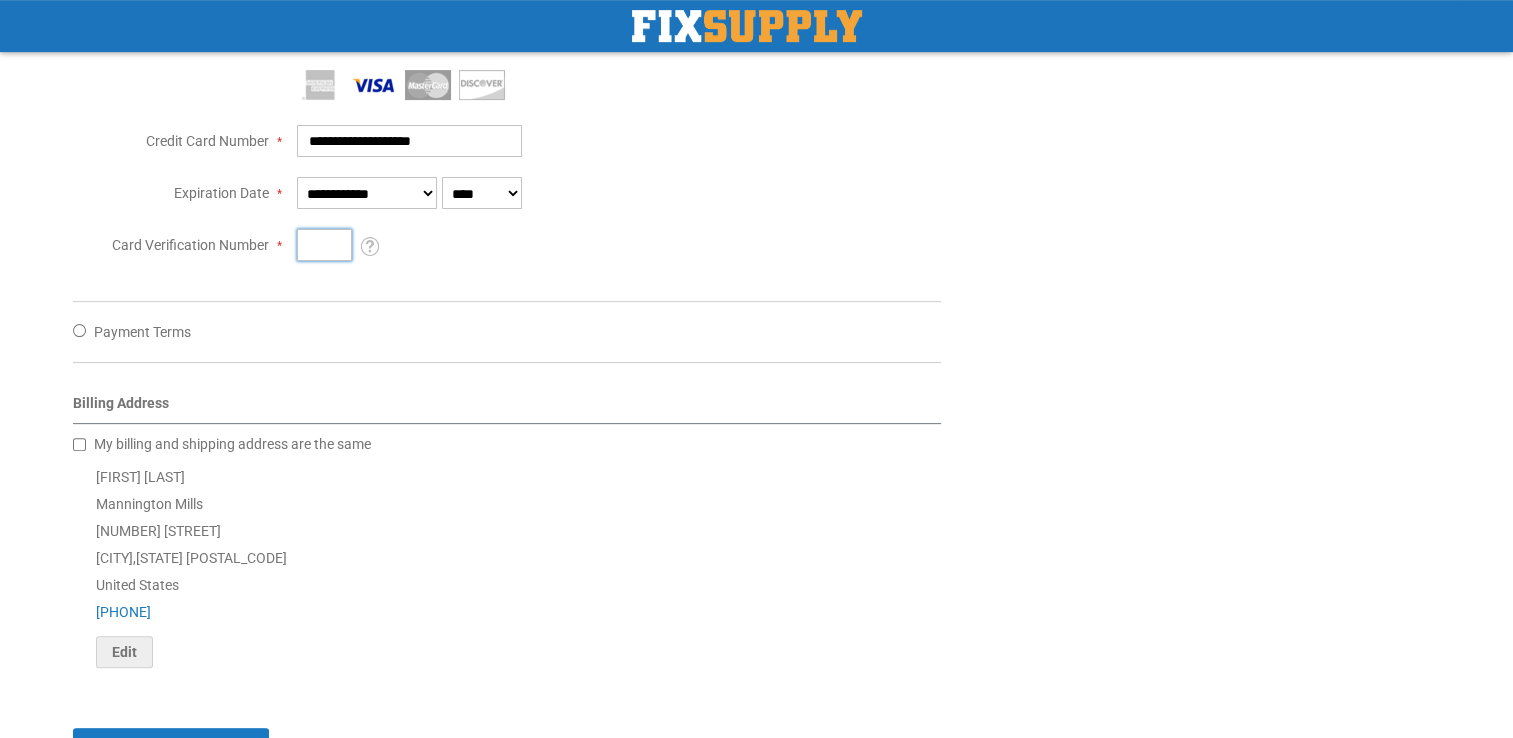 click on "Card Verification Number" at bounding box center [324, 245] 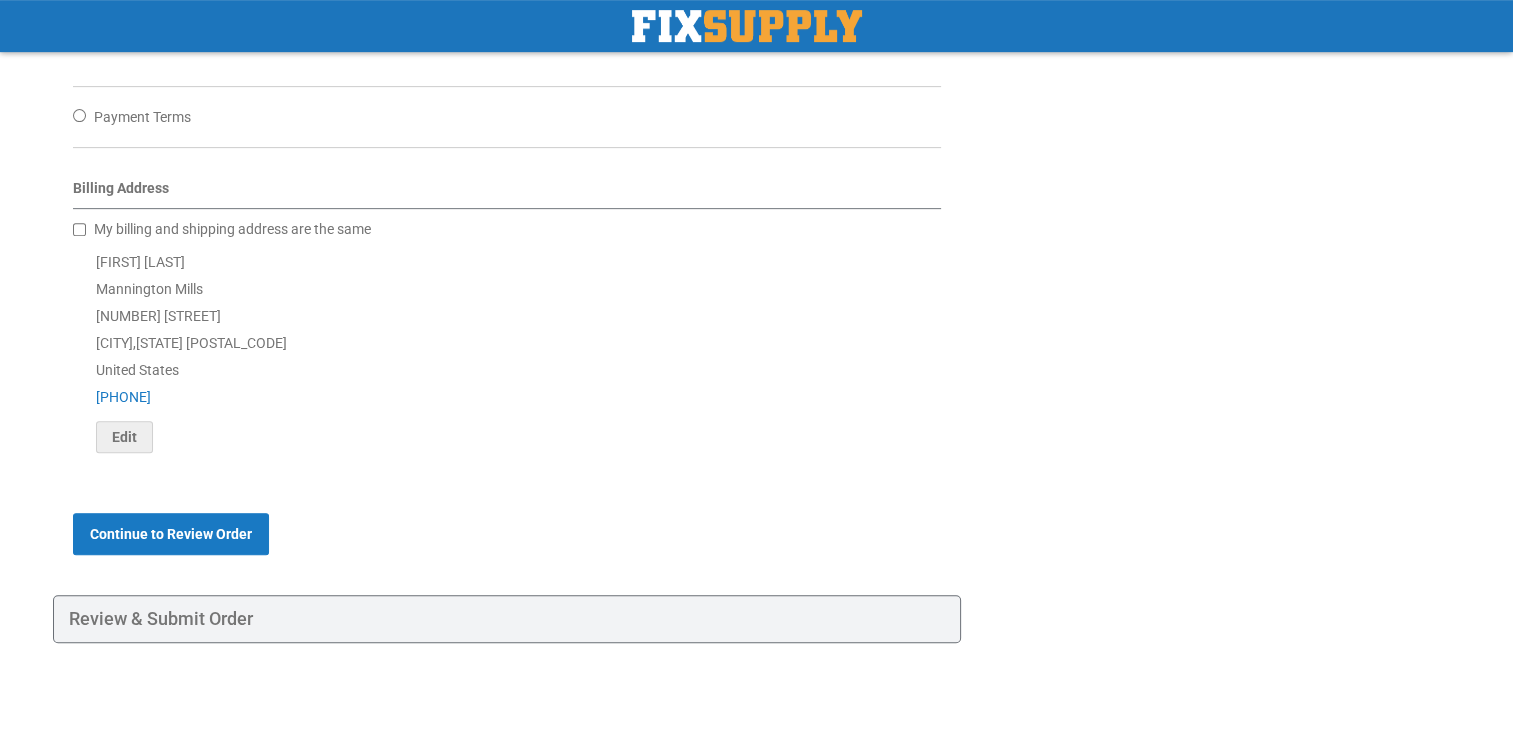 scroll, scrollTop: 816, scrollLeft: 0, axis: vertical 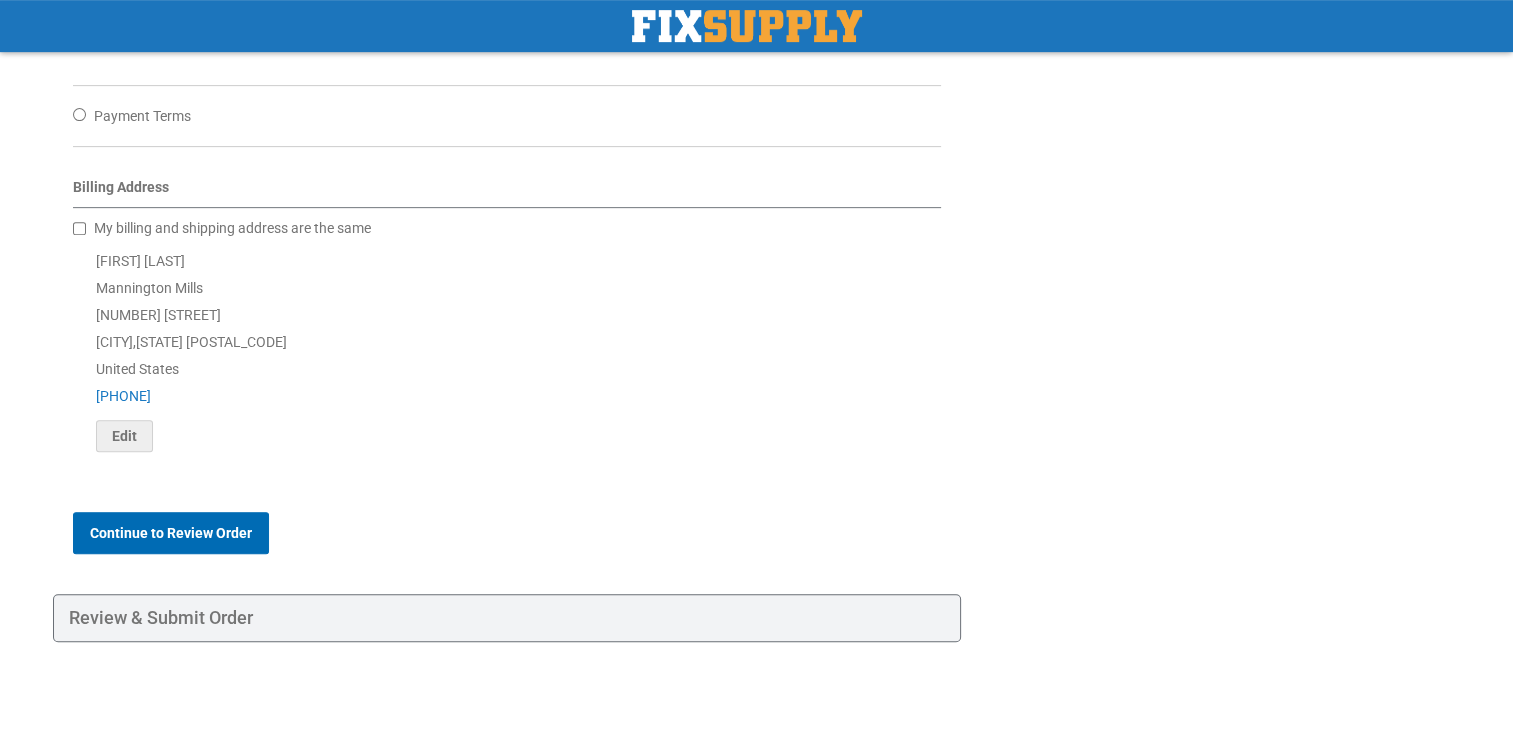 type on "***" 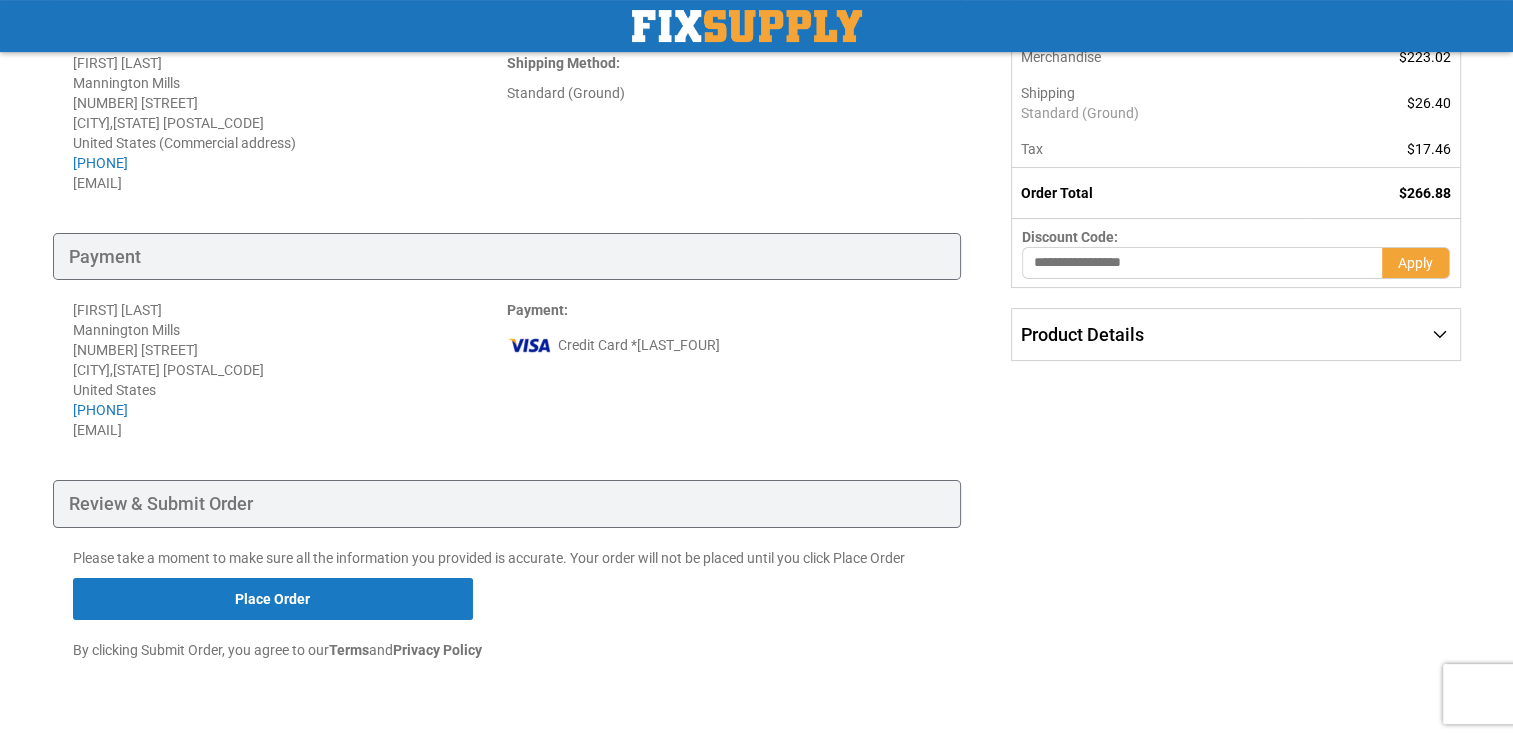 scroll, scrollTop: 334, scrollLeft: 0, axis: vertical 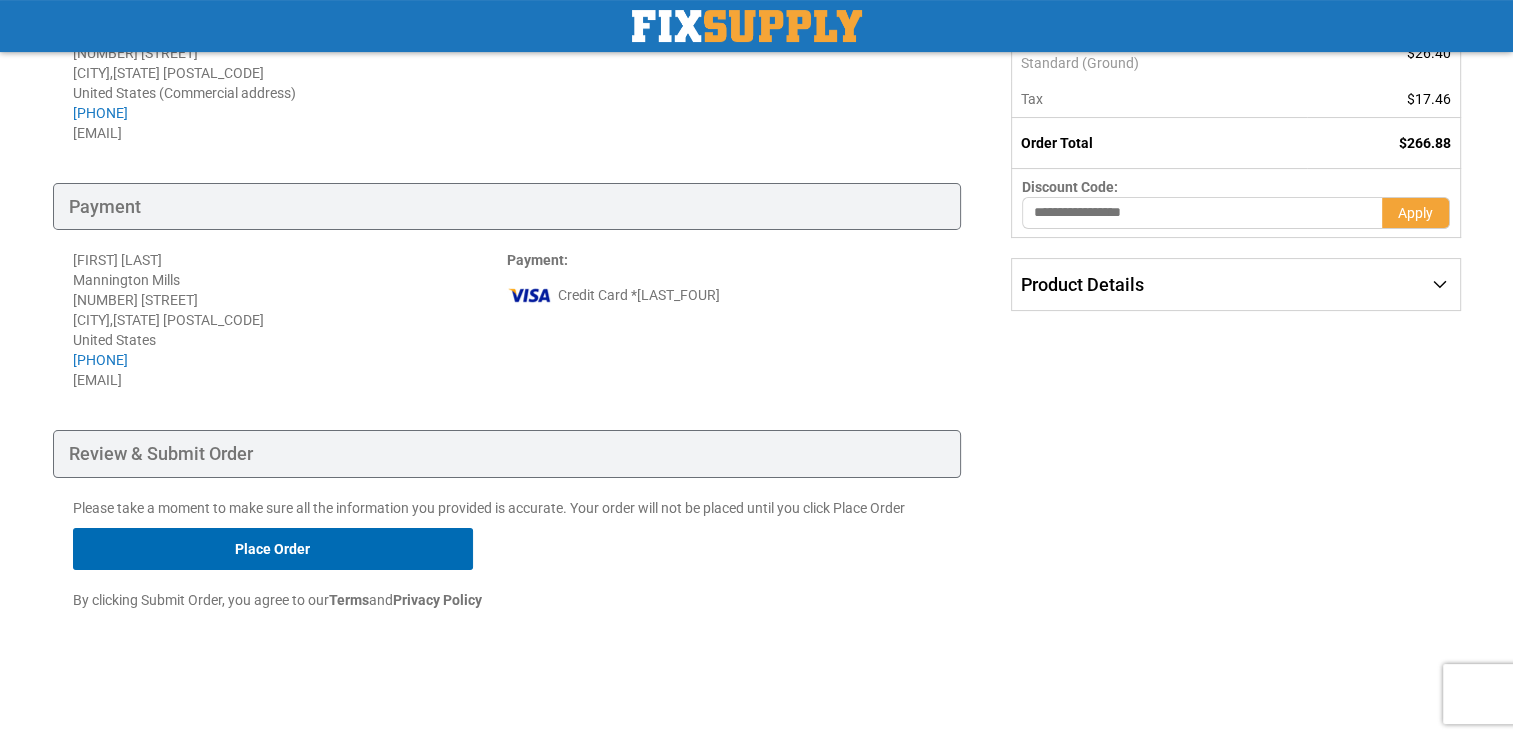 click on "Place Order" at bounding box center [273, 549] 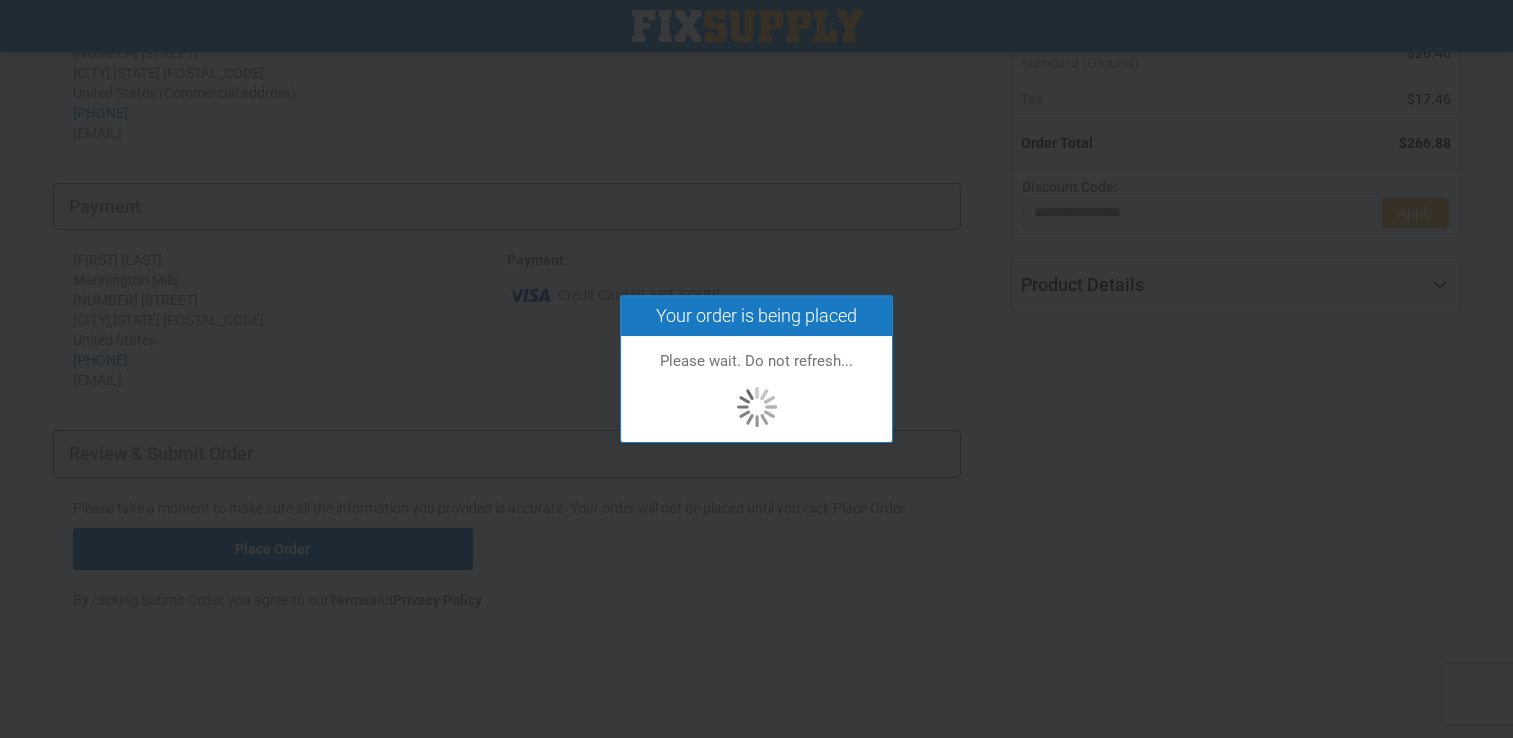 scroll, scrollTop: 294, scrollLeft: 0, axis: vertical 